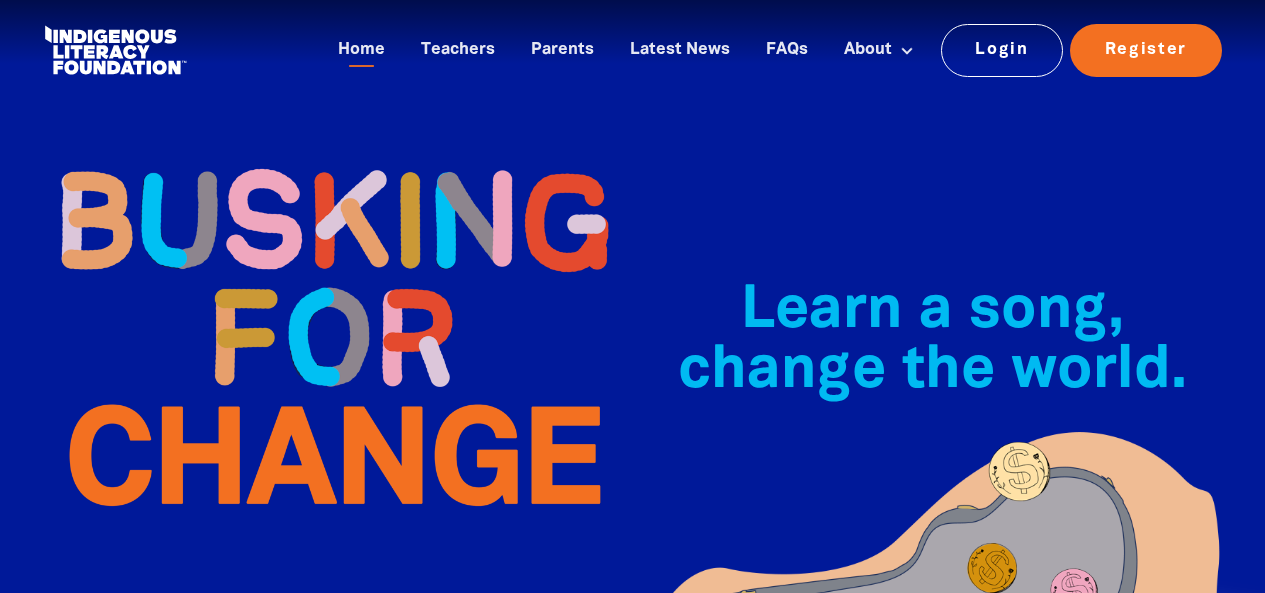 scroll, scrollTop: 2568, scrollLeft: 0, axis: vertical 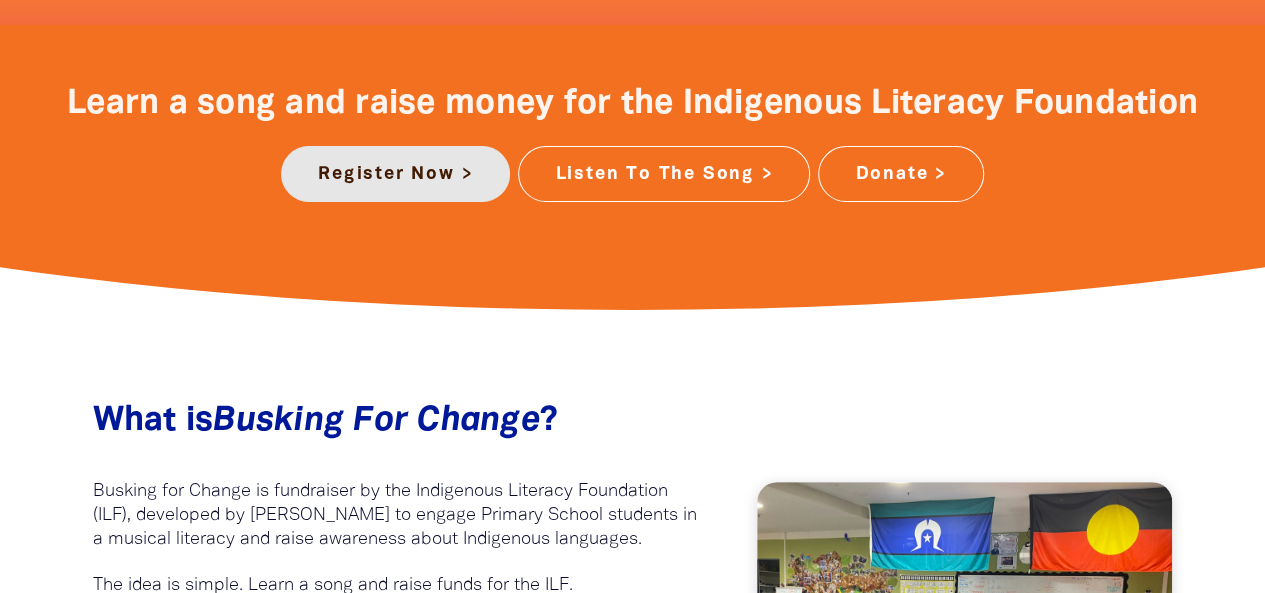 click on "Register Now >" at bounding box center (395, 174) 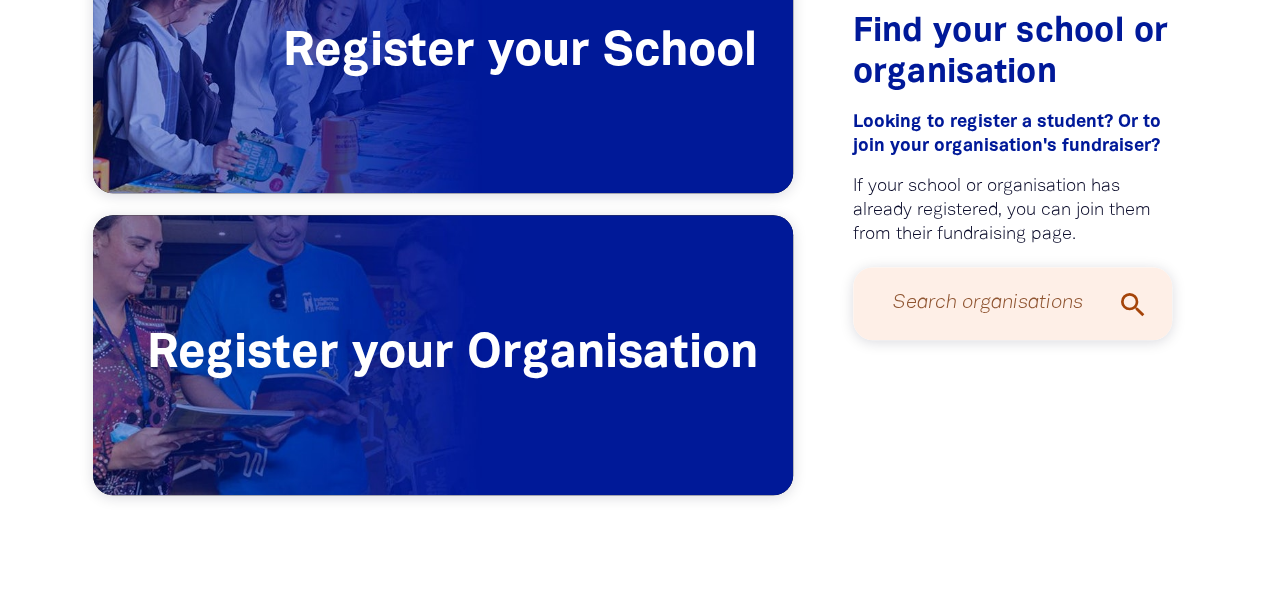 scroll, scrollTop: 606, scrollLeft: 0, axis: vertical 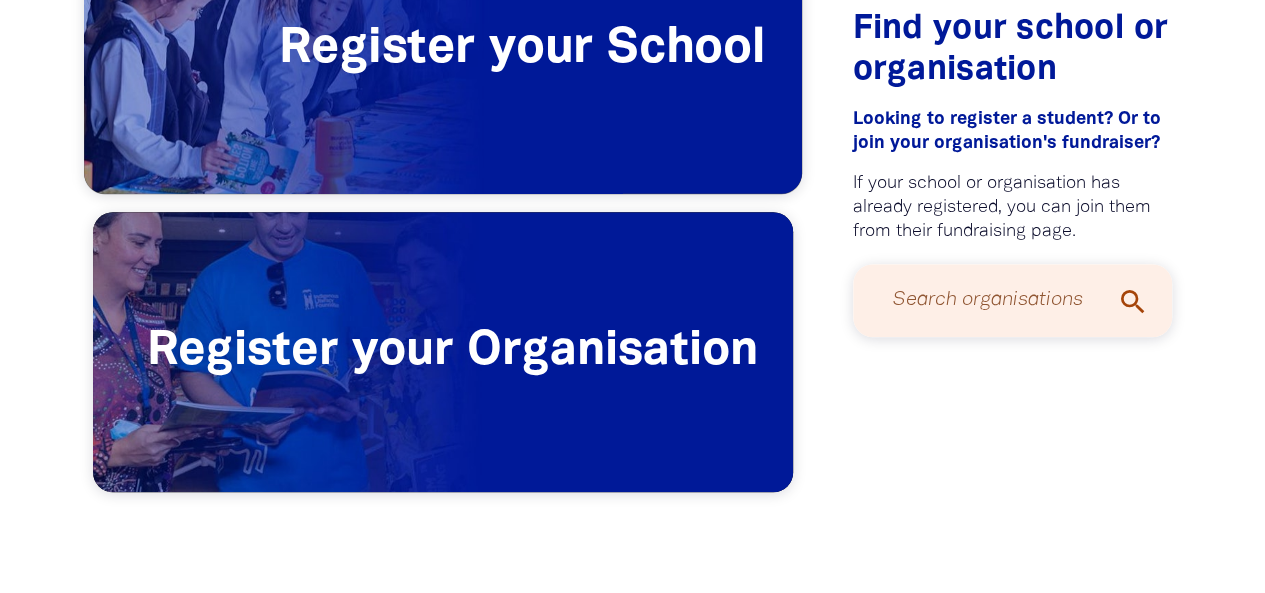 click on "Register your School" at bounding box center (443, 50) 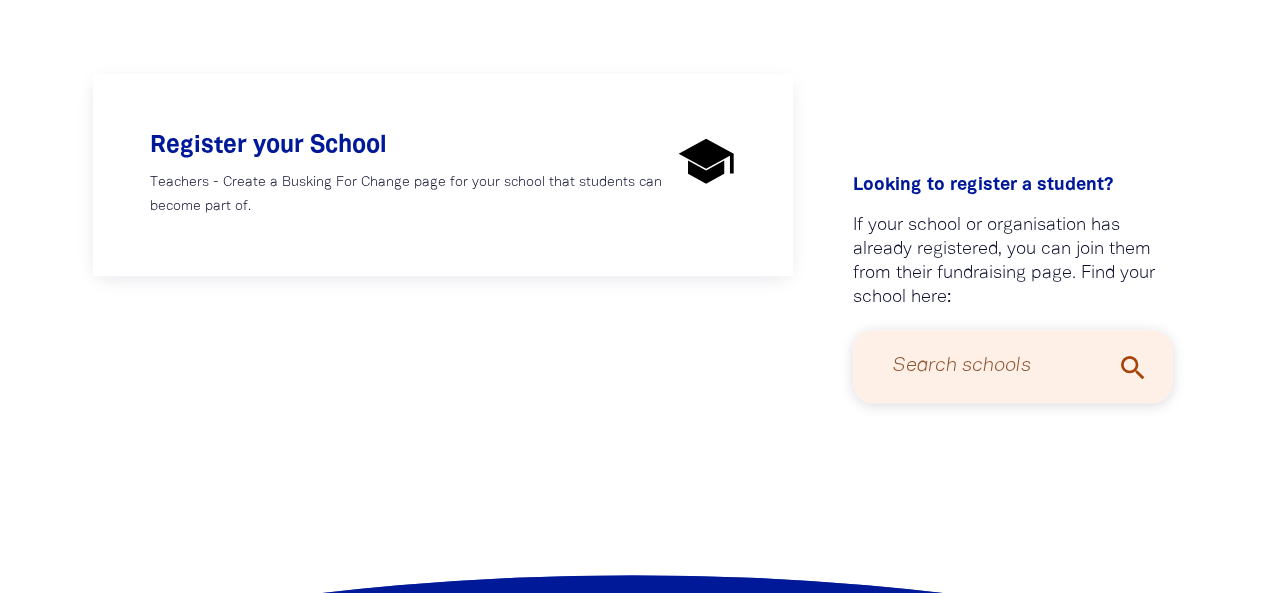 scroll, scrollTop: 448, scrollLeft: 0, axis: vertical 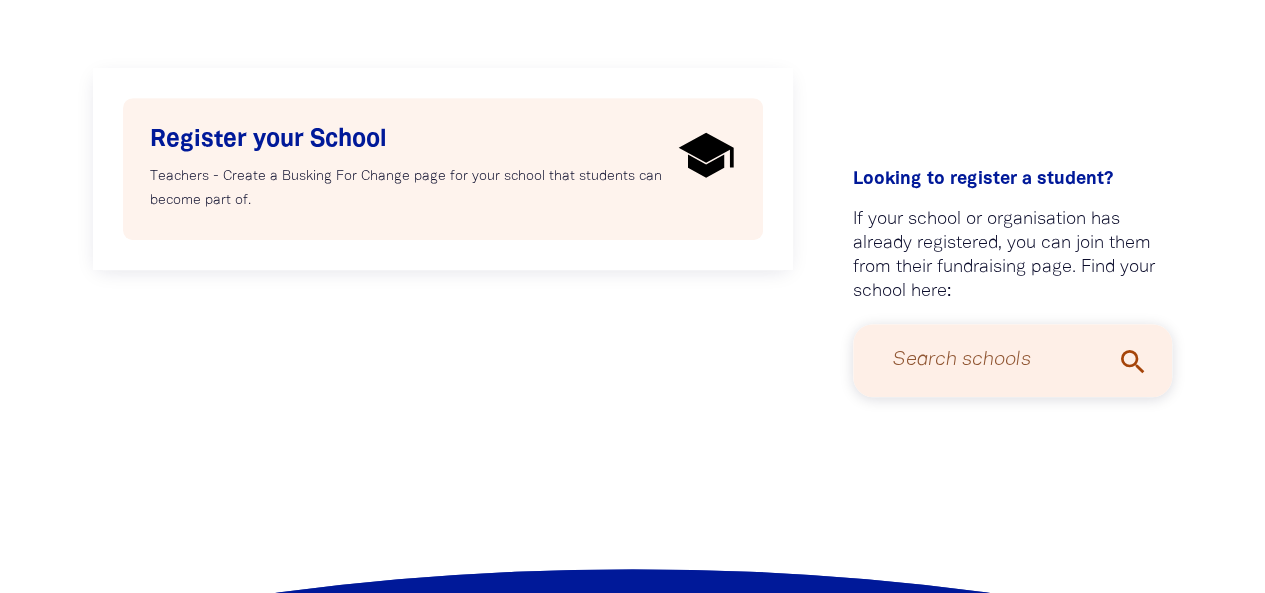 click on "Register your School Teachers  -  Create a Busking For Change page for your school that students can become part of." at bounding box center (443, 169) 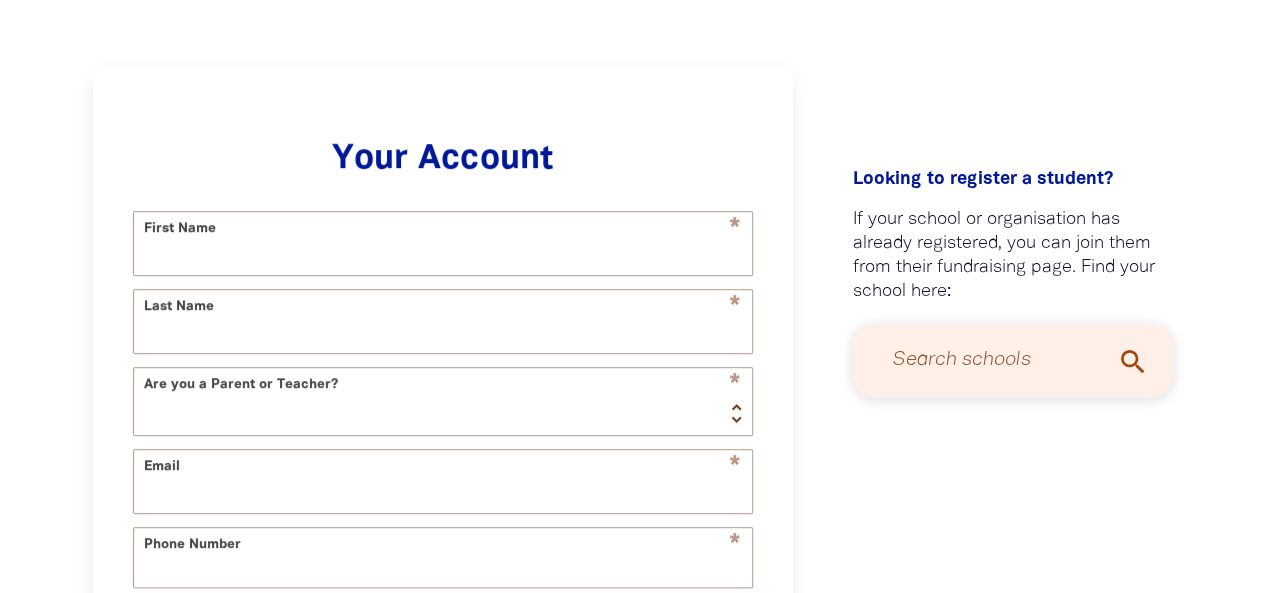 scroll, scrollTop: 516, scrollLeft: 0, axis: vertical 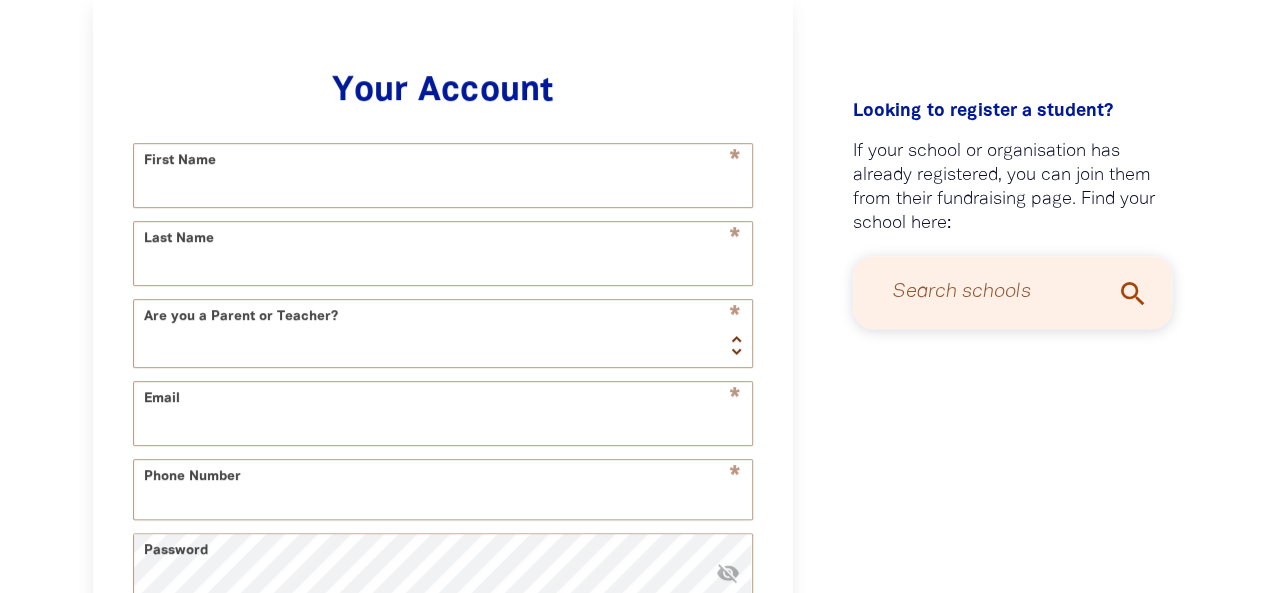 select on "AU" 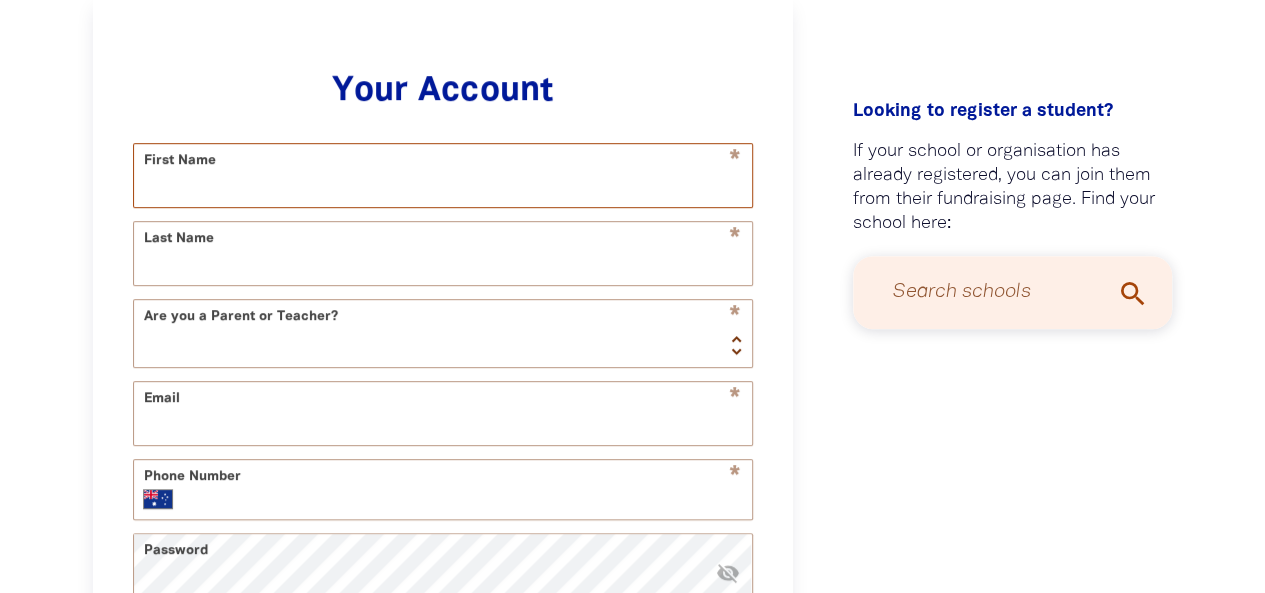 click on "First Name" at bounding box center [443, 175] 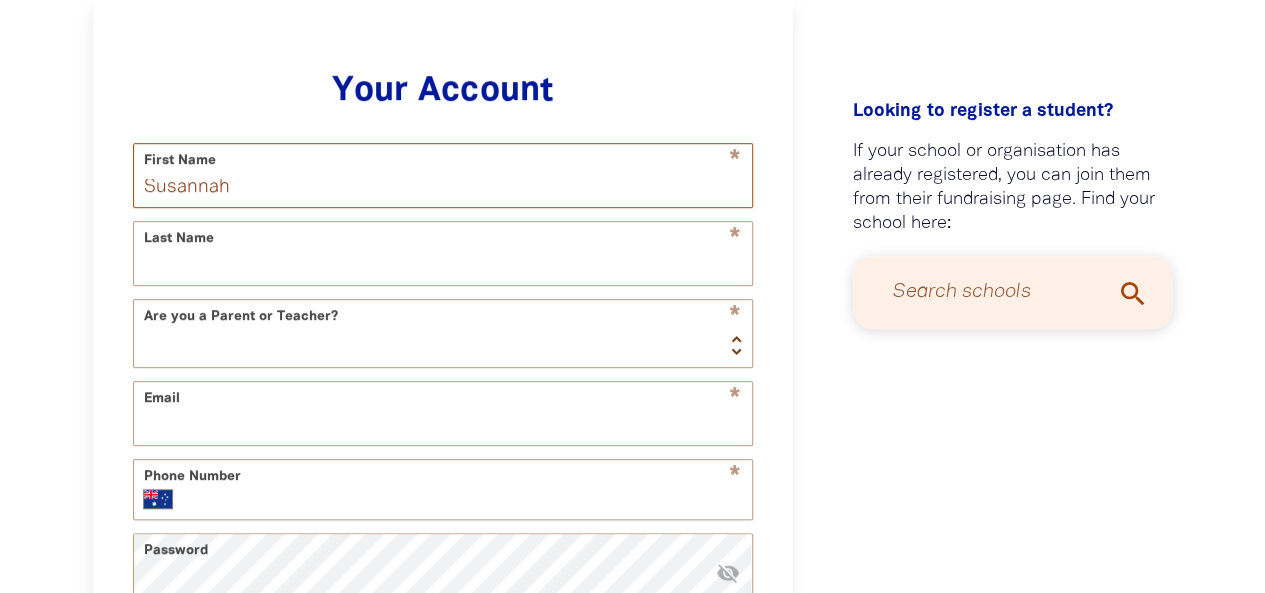 type on "Susannah" 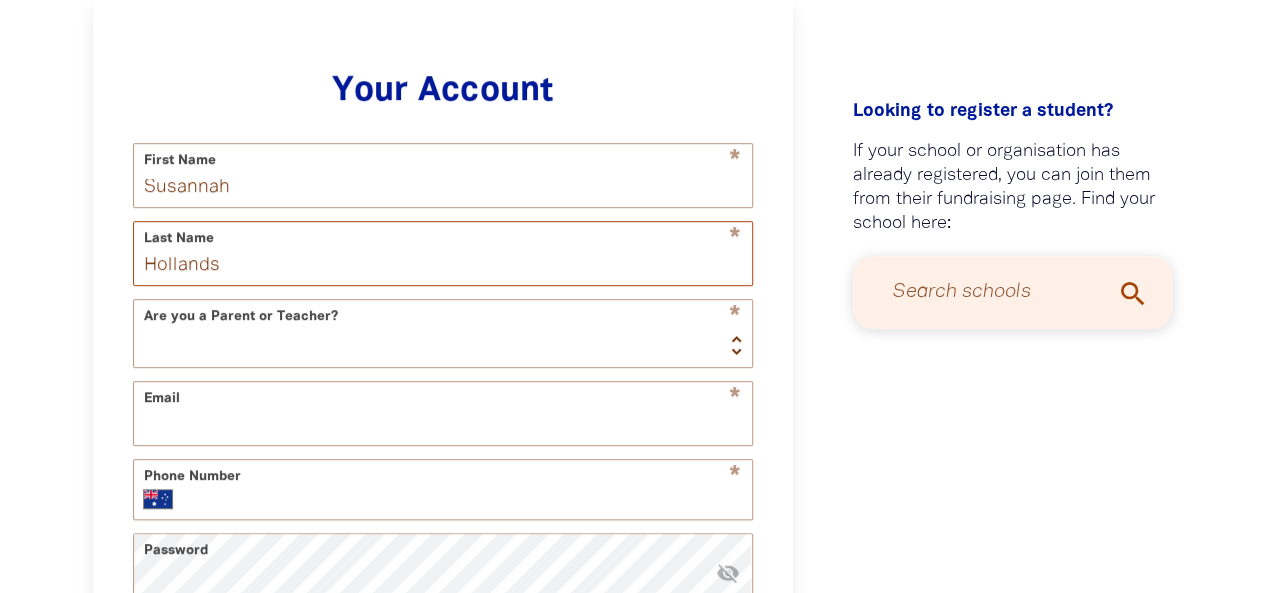 type on "Hollands" 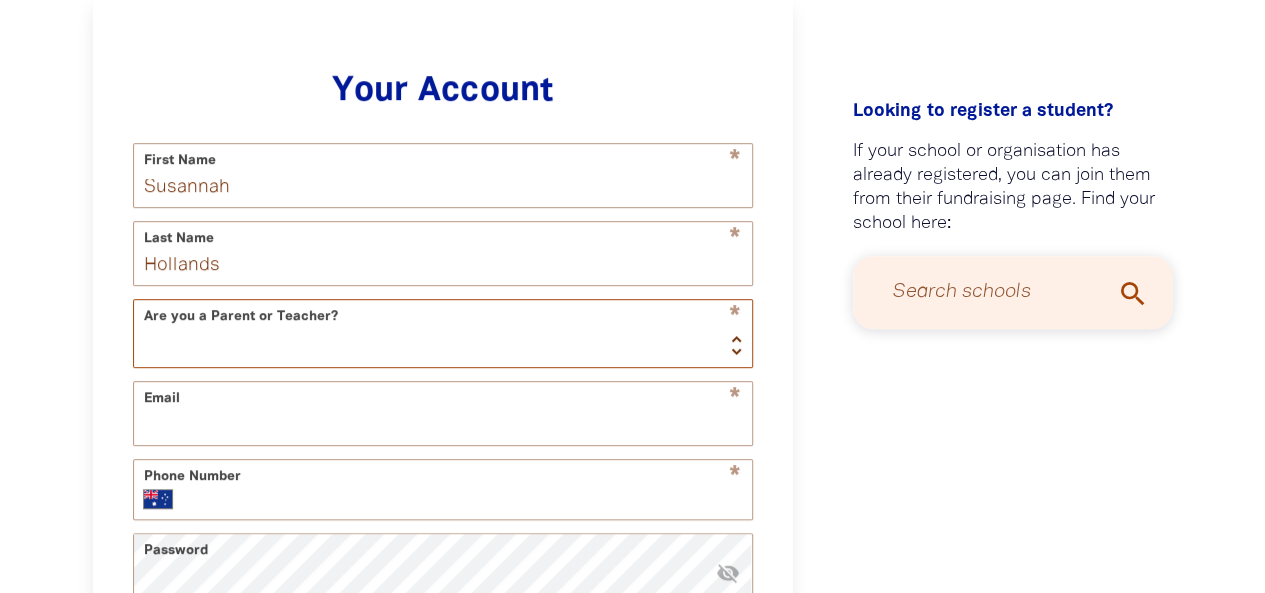 click on "Teacher Parent" at bounding box center [443, 333] 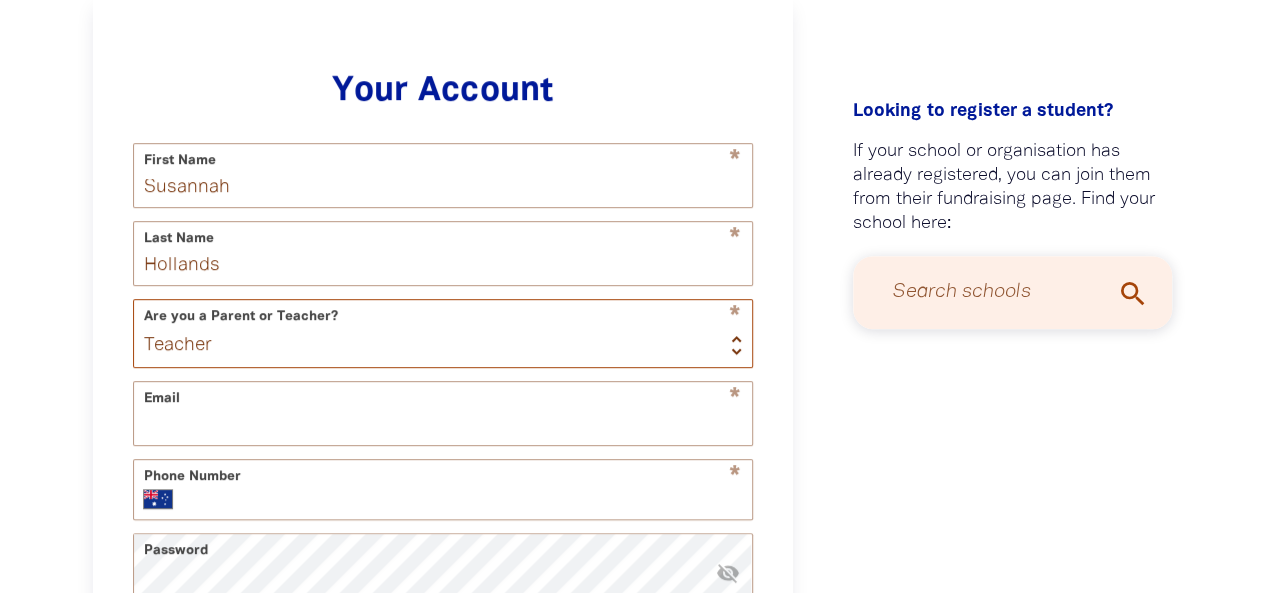 click on "Teacher Parent" at bounding box center [443, 333] 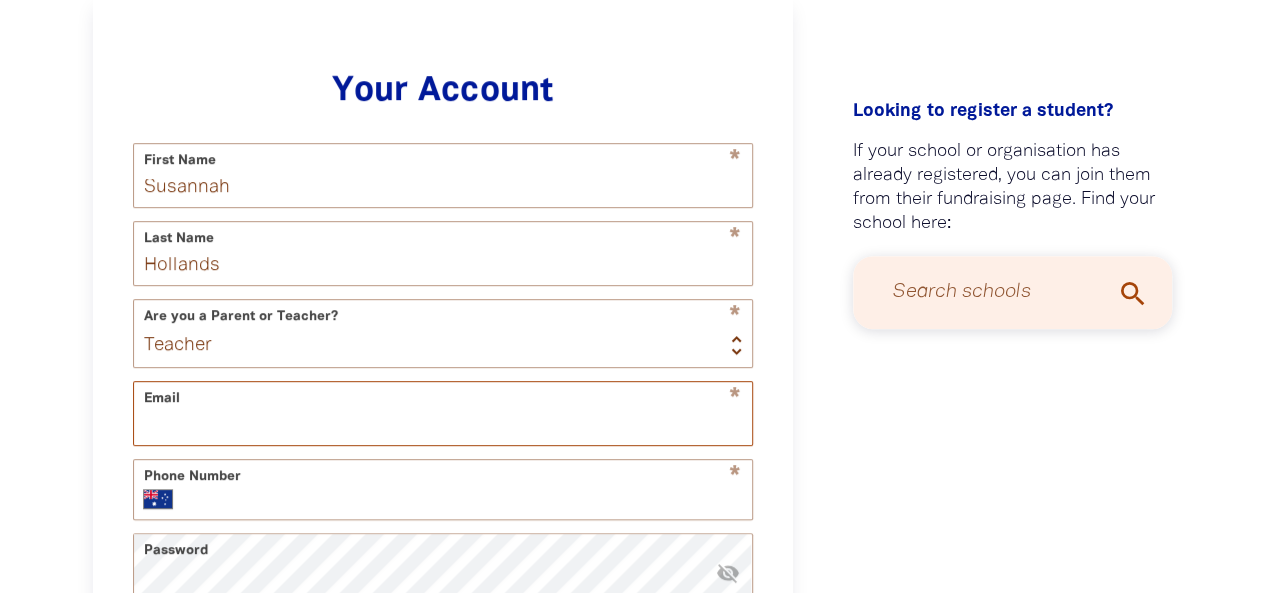 click on "Email" at bounding box center [443, 413] 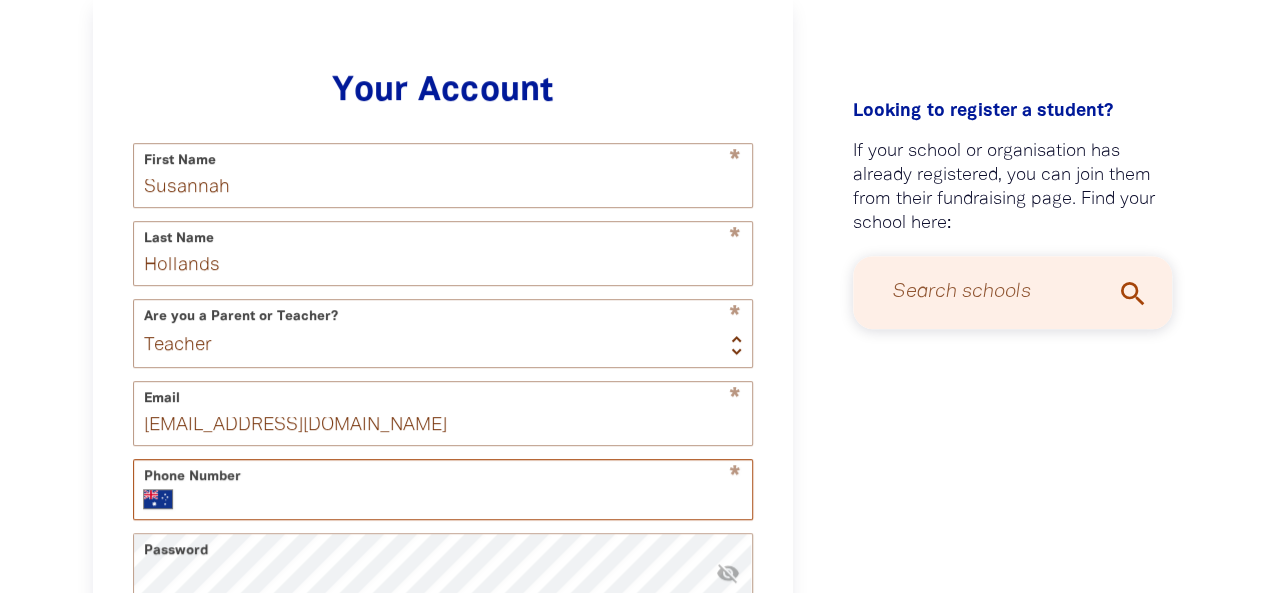 click on "Phone Number" at bounding box center [465, 499] 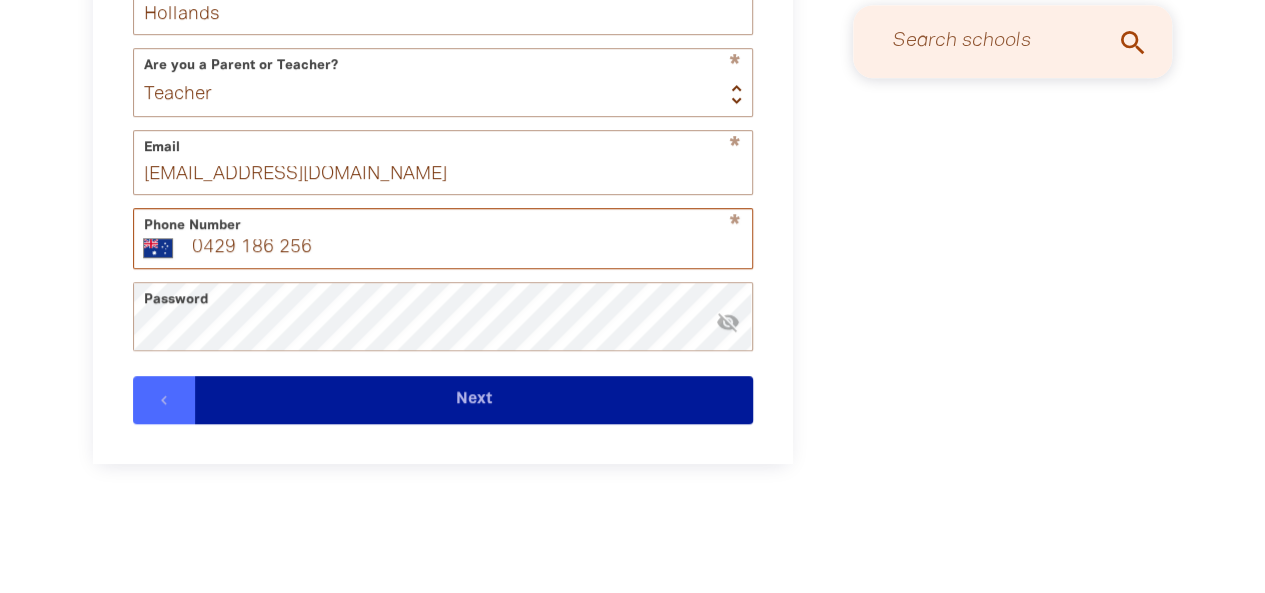 scroll, scrollTop: 828, scrollLeft: 0, axis: vertical 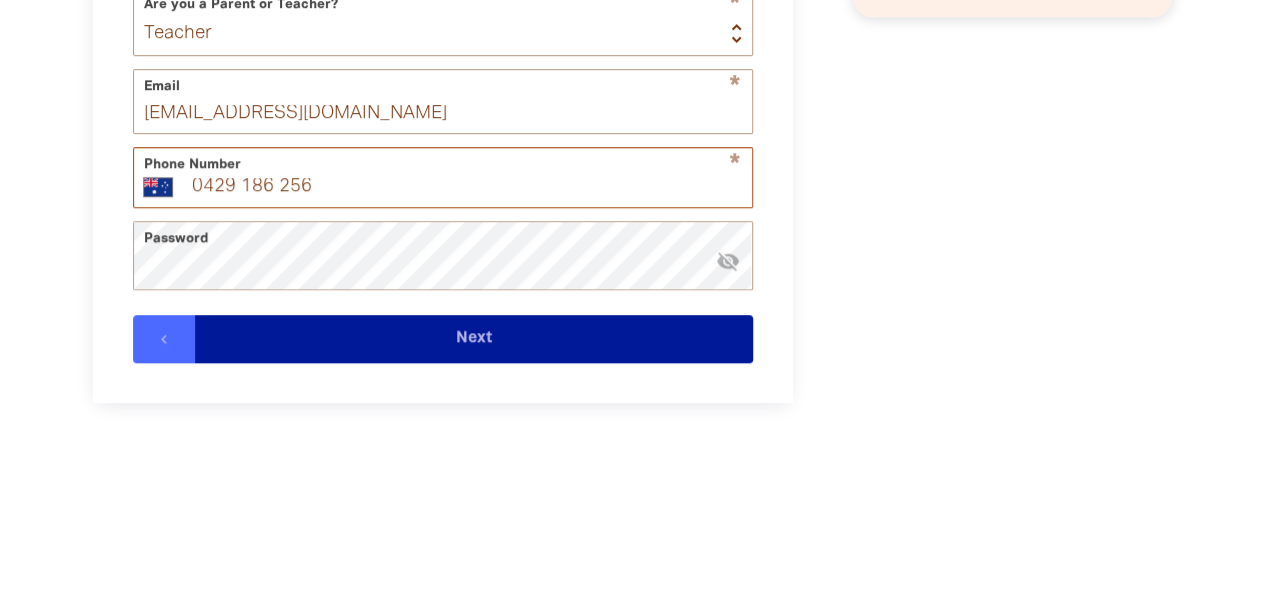 type on "0429 186 256" 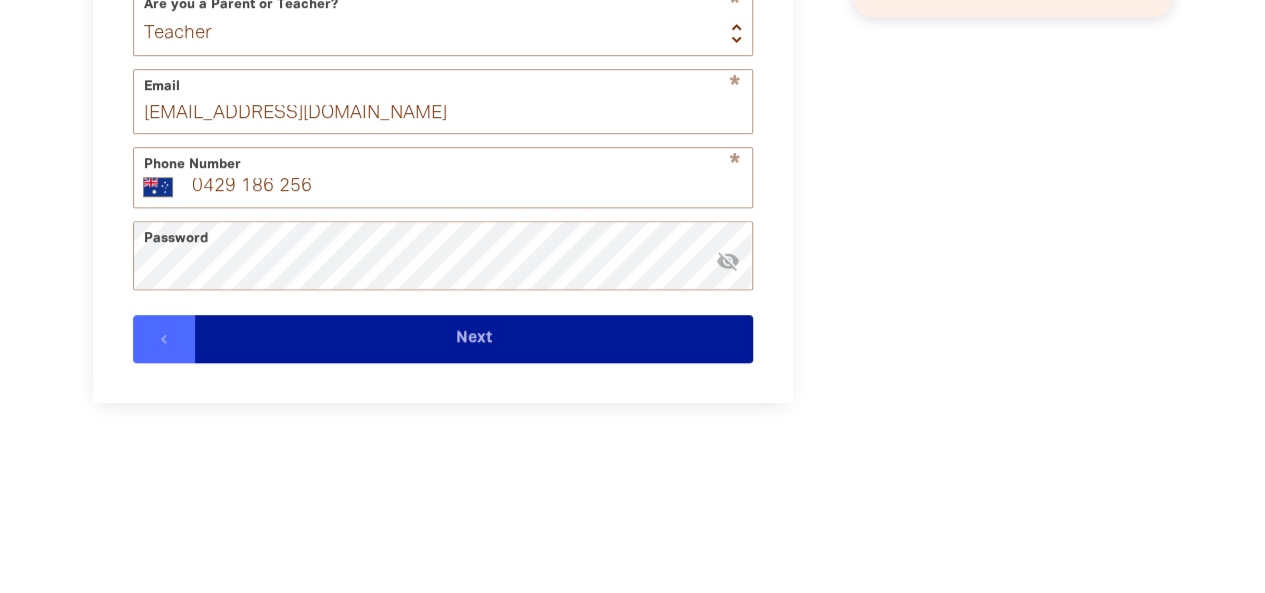 type 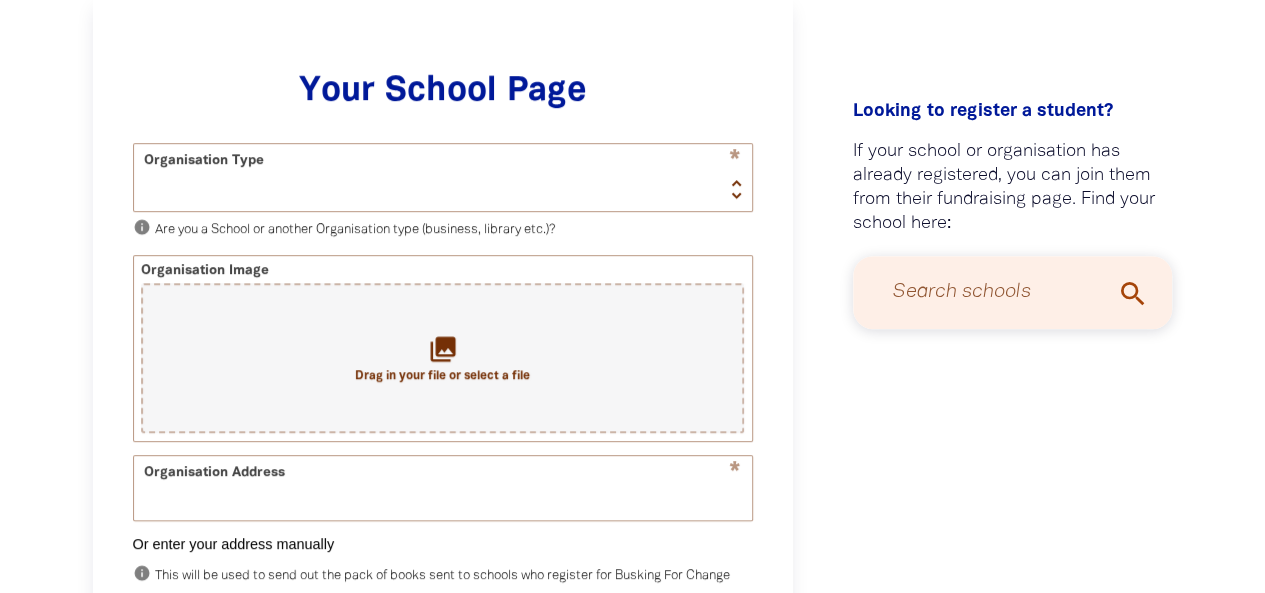 scroll, scrollTop: 516, scrollLeft: 0, axis: vertical 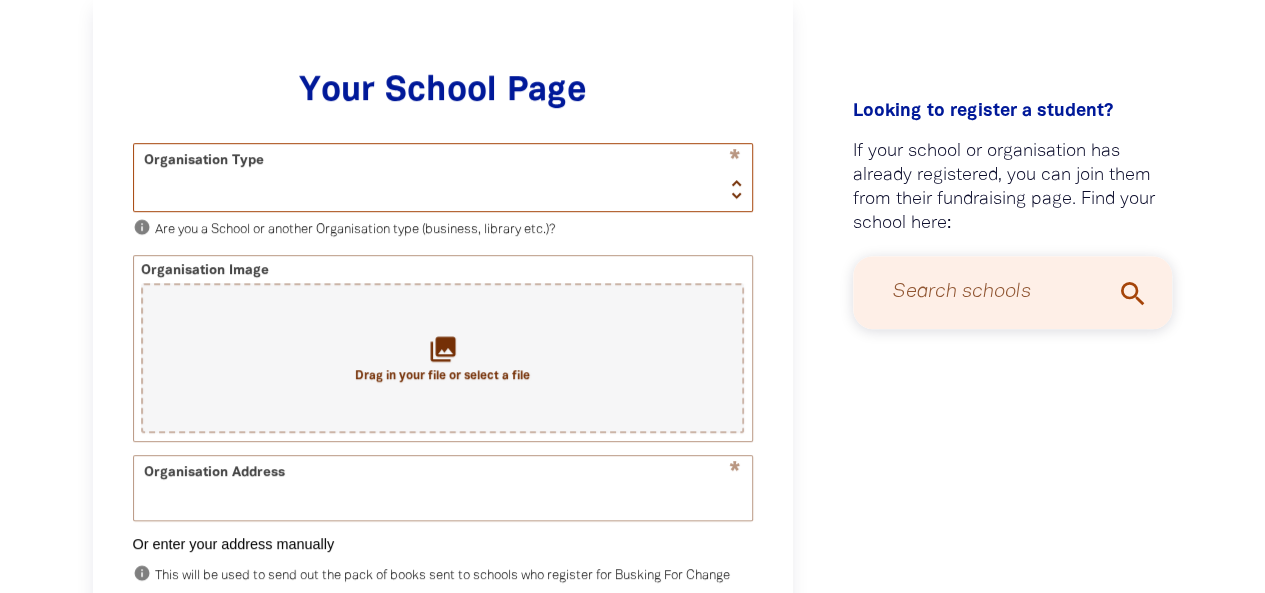 click on "School Organisation" at bounding box center [443, 177] 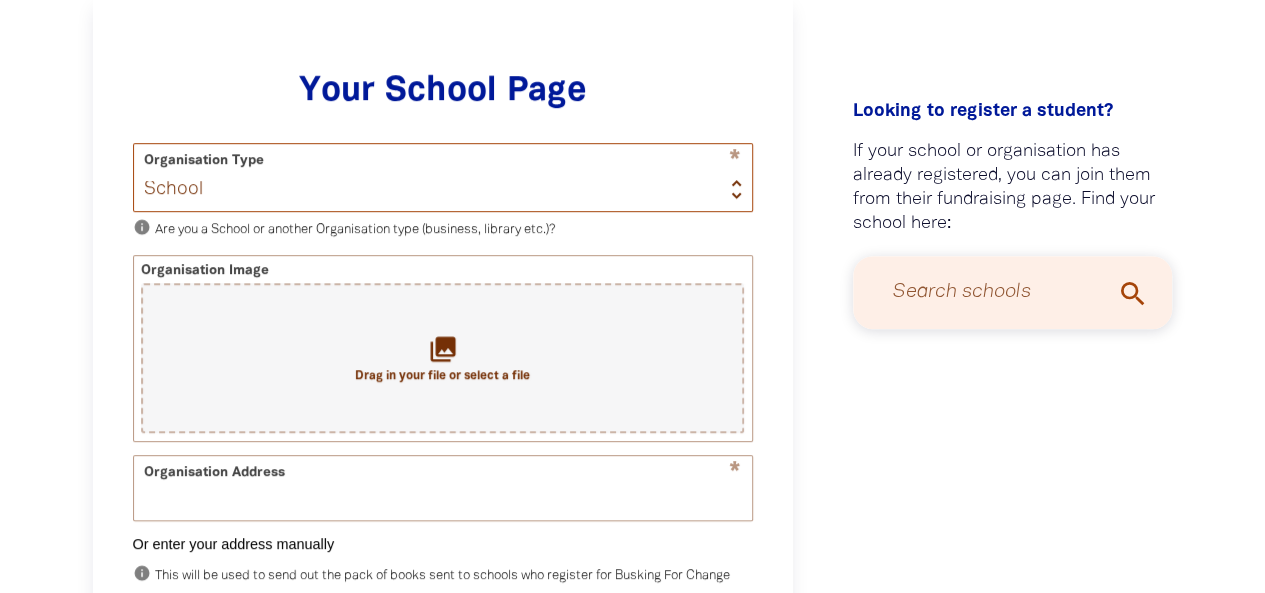 click on "School Organisation" at bounding box center (443, 177) 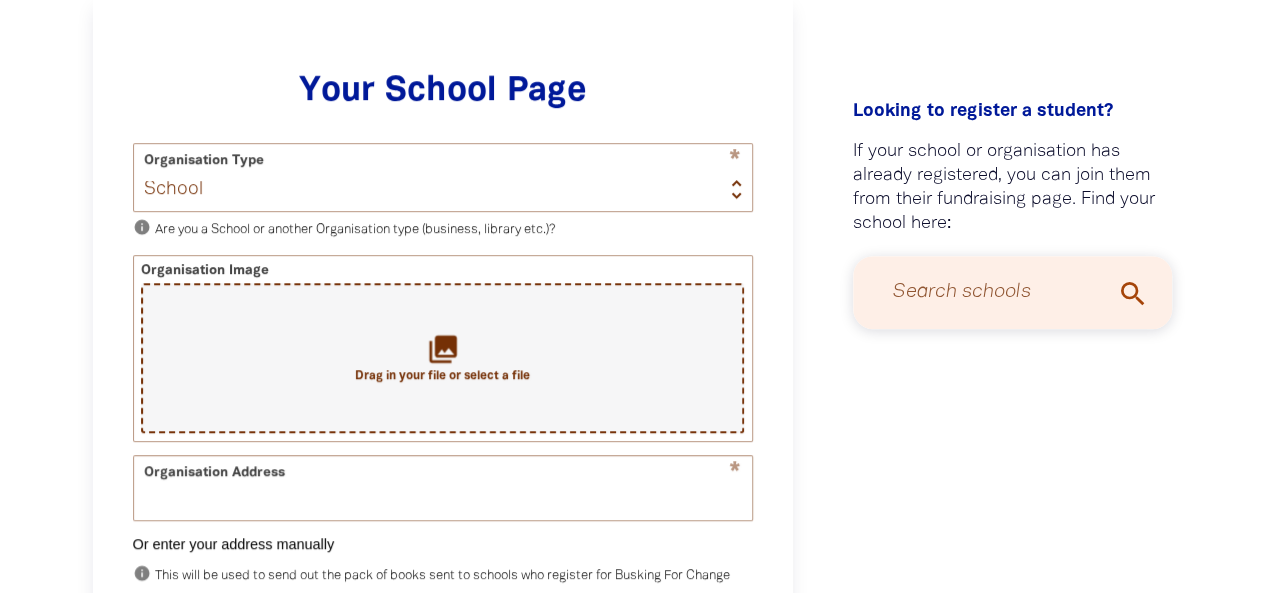 click on "collections Drag in your file or select a file" at bounding box center (442, 358) 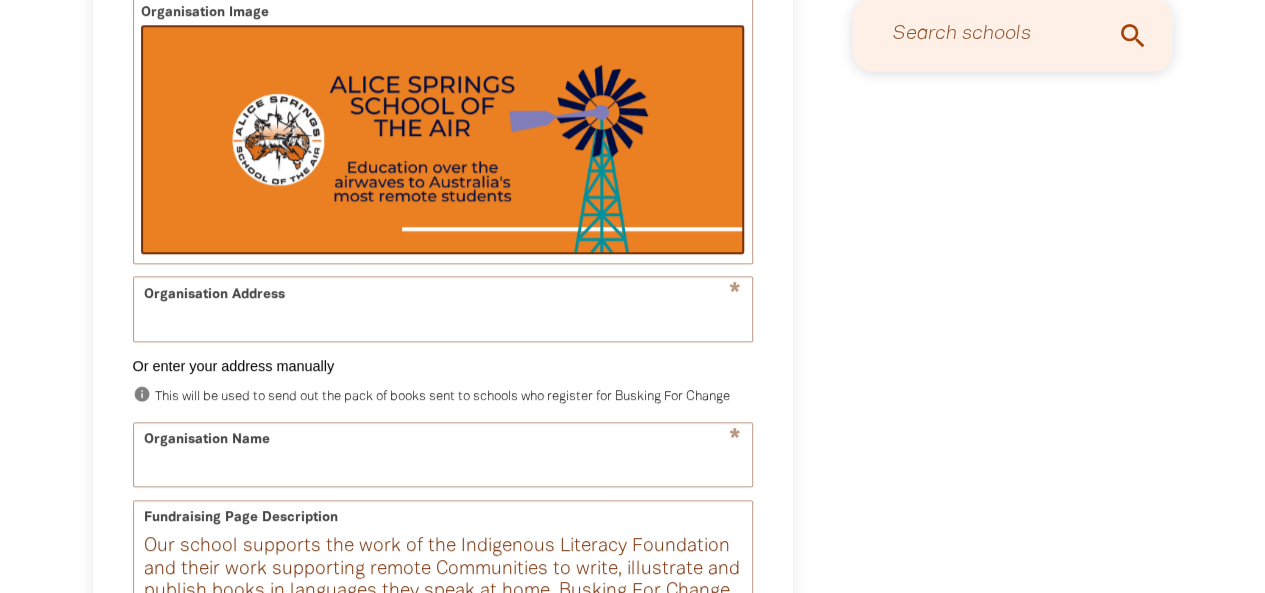 scroll, scrollTop: 779, scrollLeft: 0, axis: vertical 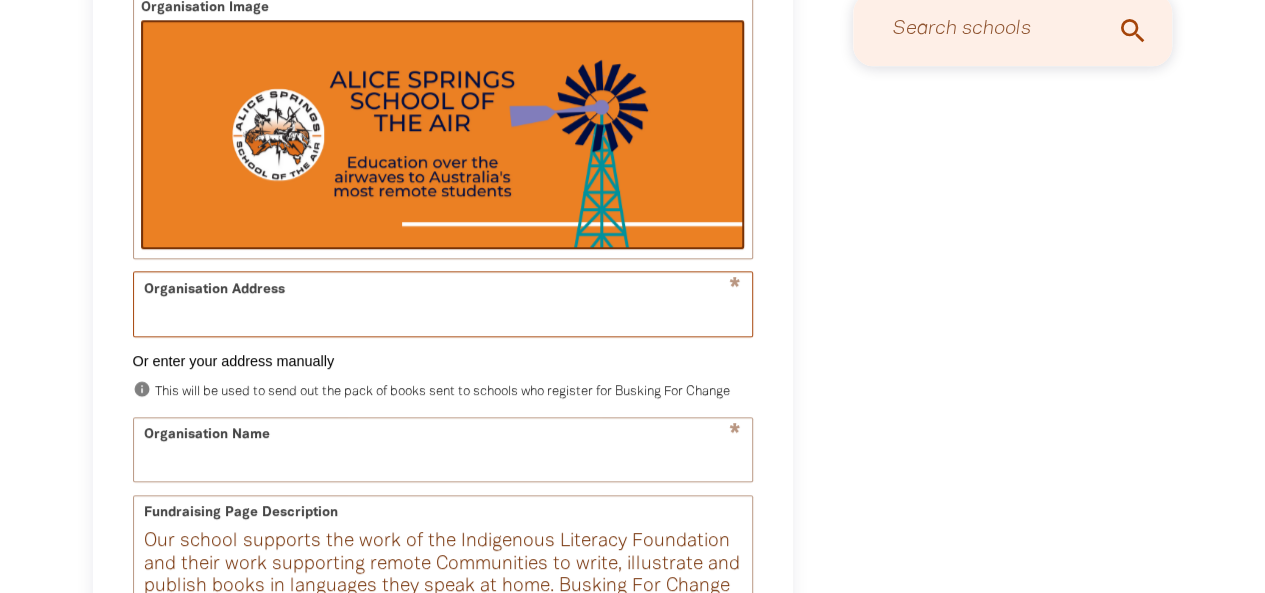 click on "Organisation Address" at bounding box center (443, 303) 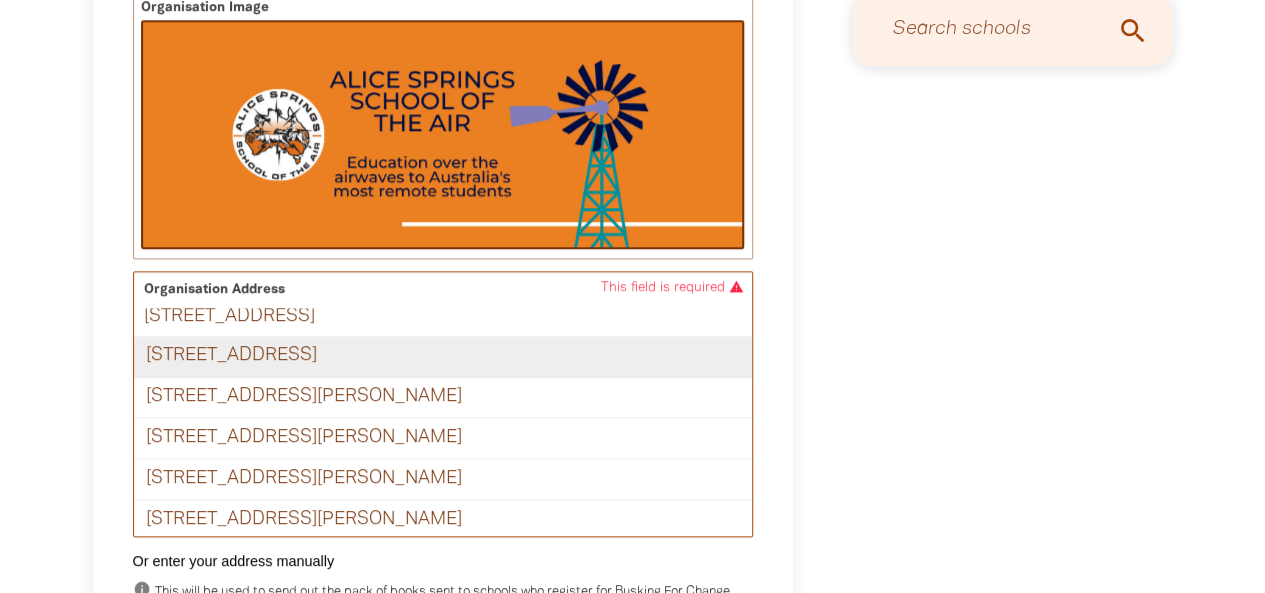 click on "[STREET_ADDRESS]" at bounding box center (443, 357) 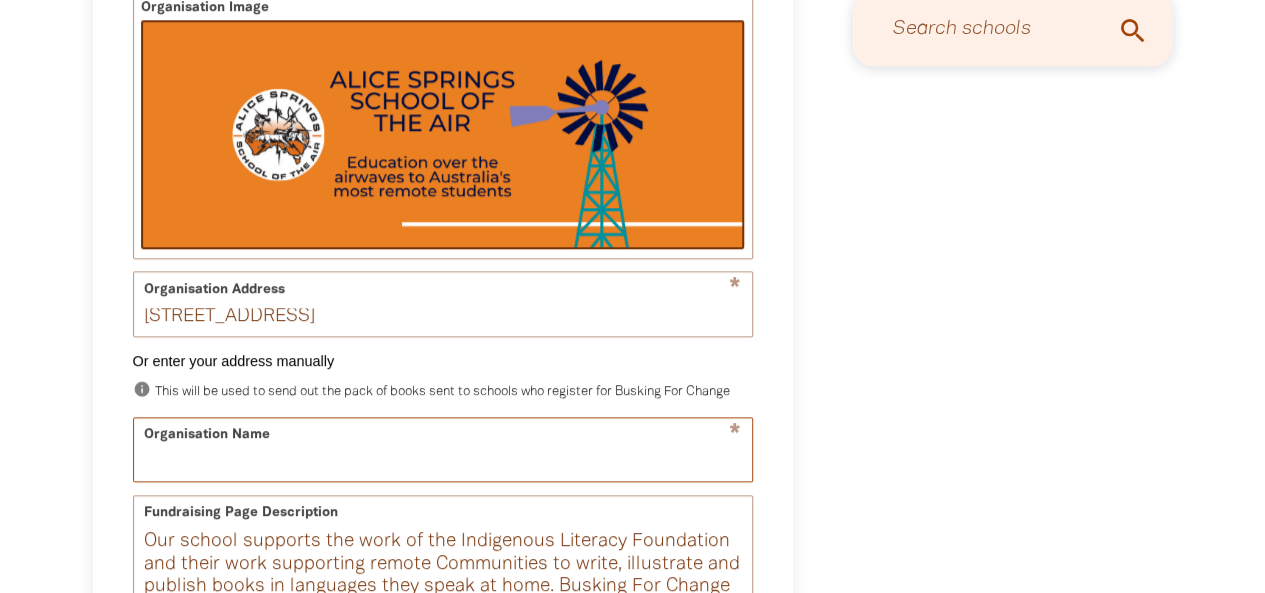 click on "Organisation Name" at bounding box center [443, 449] 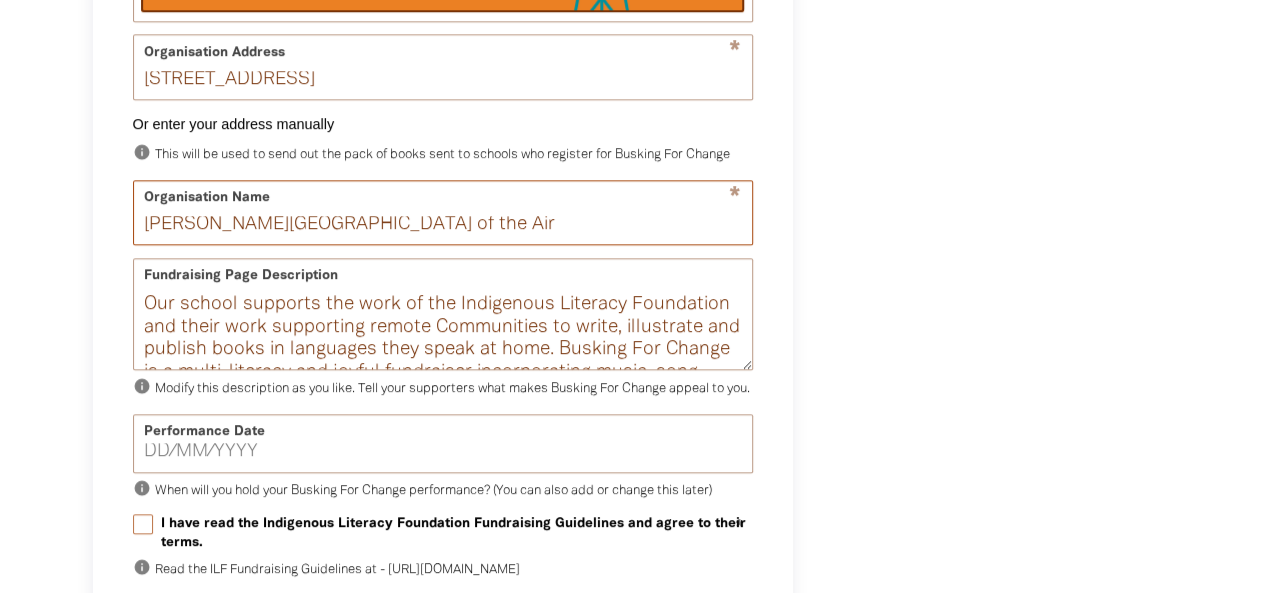 scroll, scrollTop: 1025, scrollLeft: 0, axis: vertical 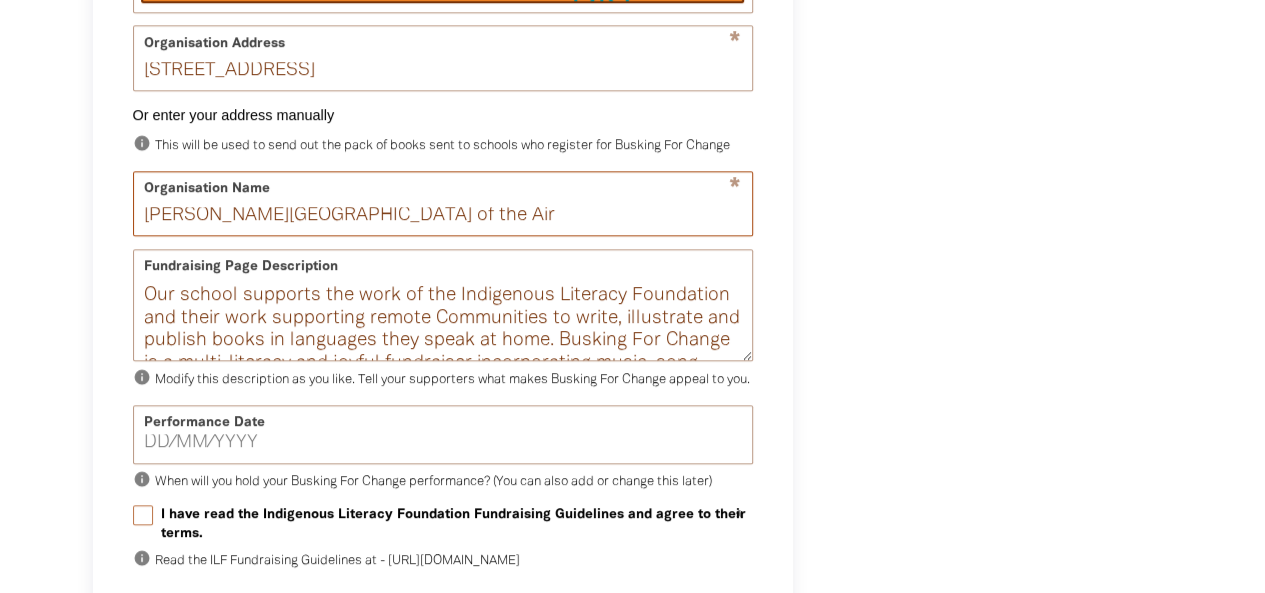 type on "[PERSON_NAME][GEOGRAPHIC_DATA] of the Air" 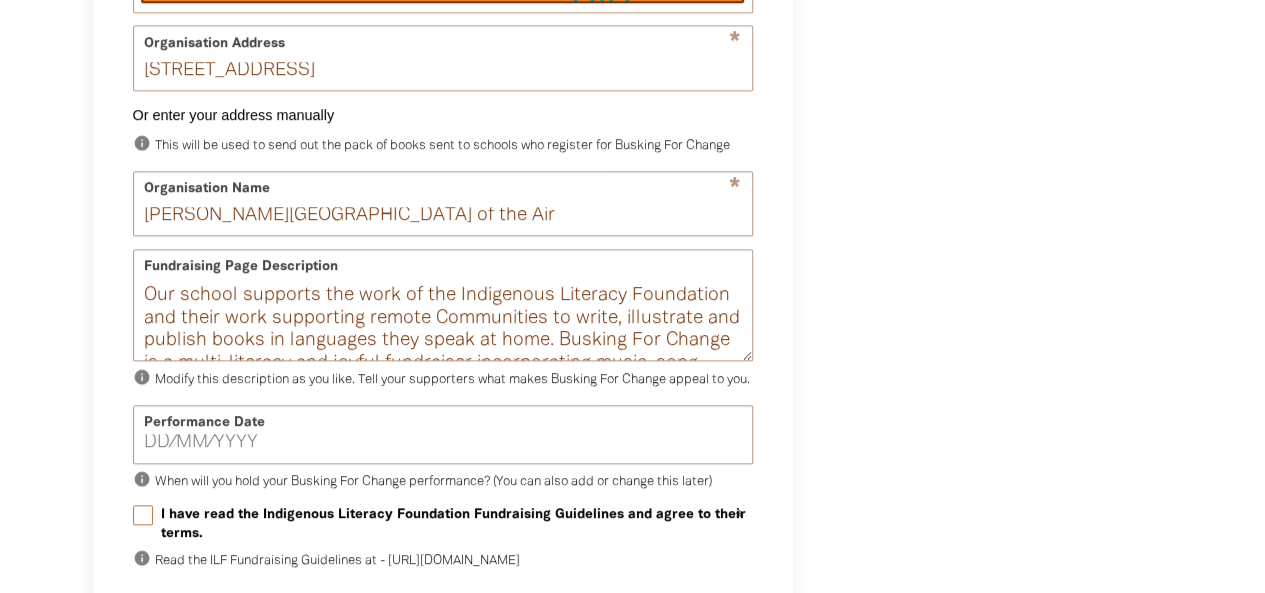 click on "Performance Date" at bounding box center [443, 435] 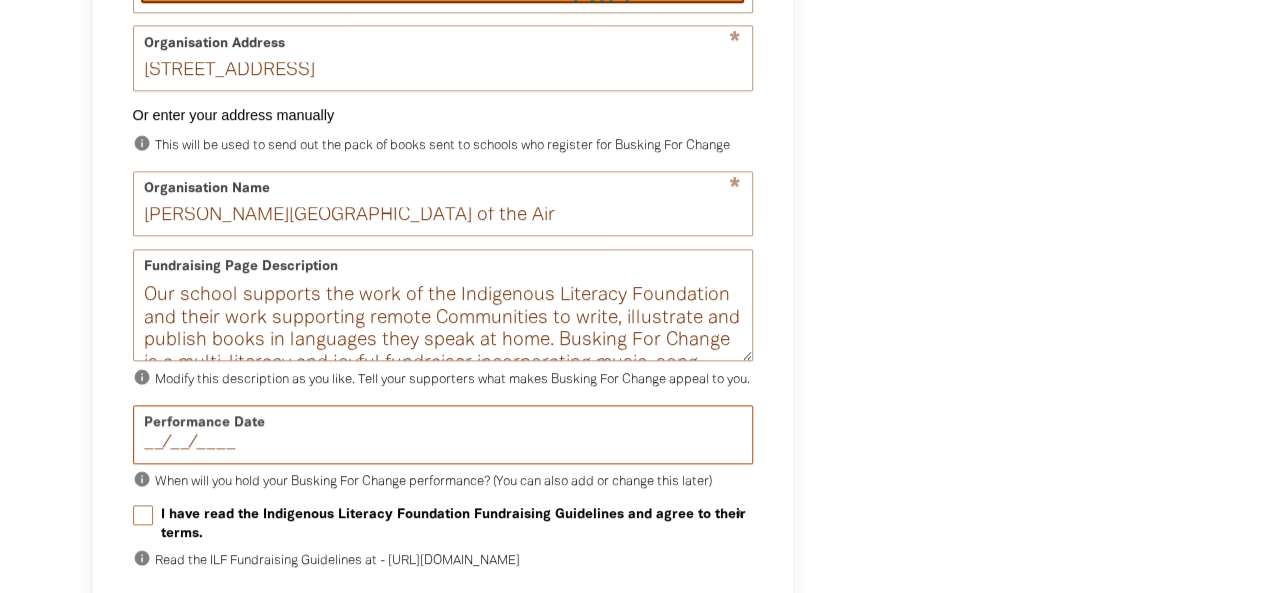 click on "__/__/____" at bounding box center (443, 443) 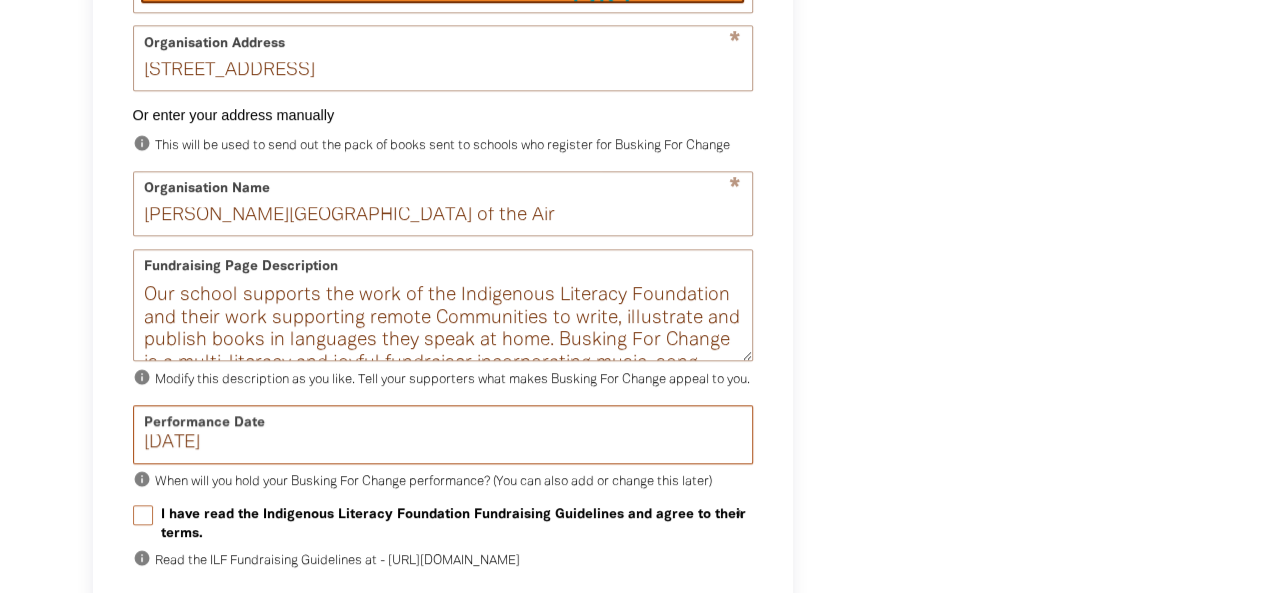 type on "[DATE]" 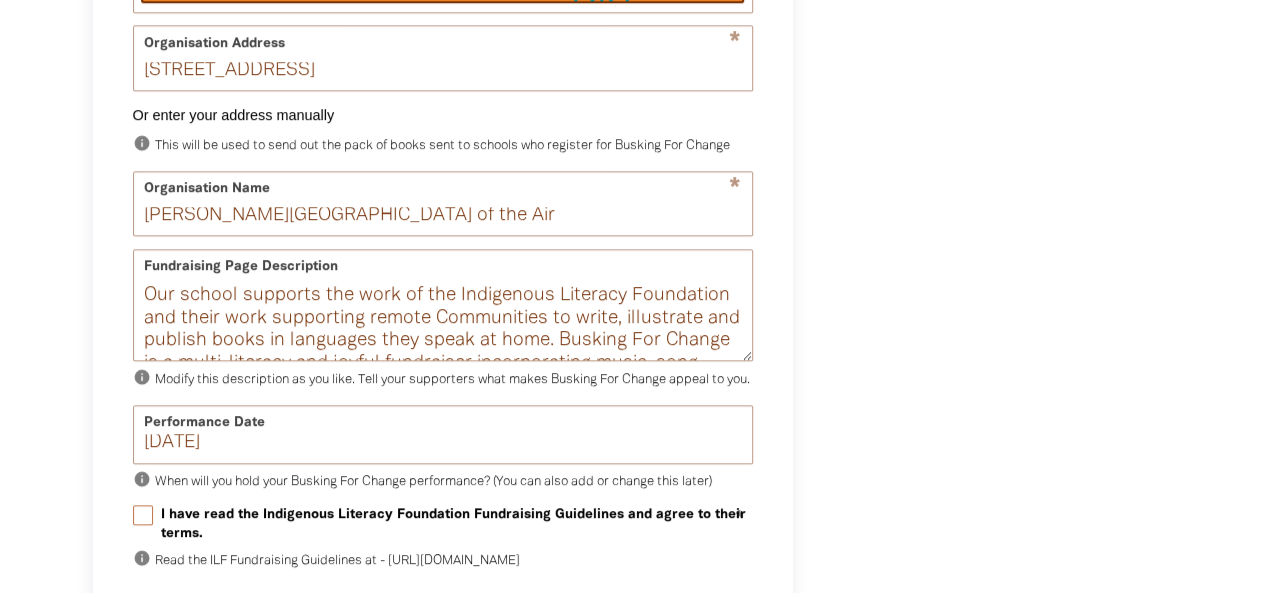 click on "I have read the Indigenous Literacy Foundation Fundraising Guidelines and agree to their terms." at bounding box center [143, 515] 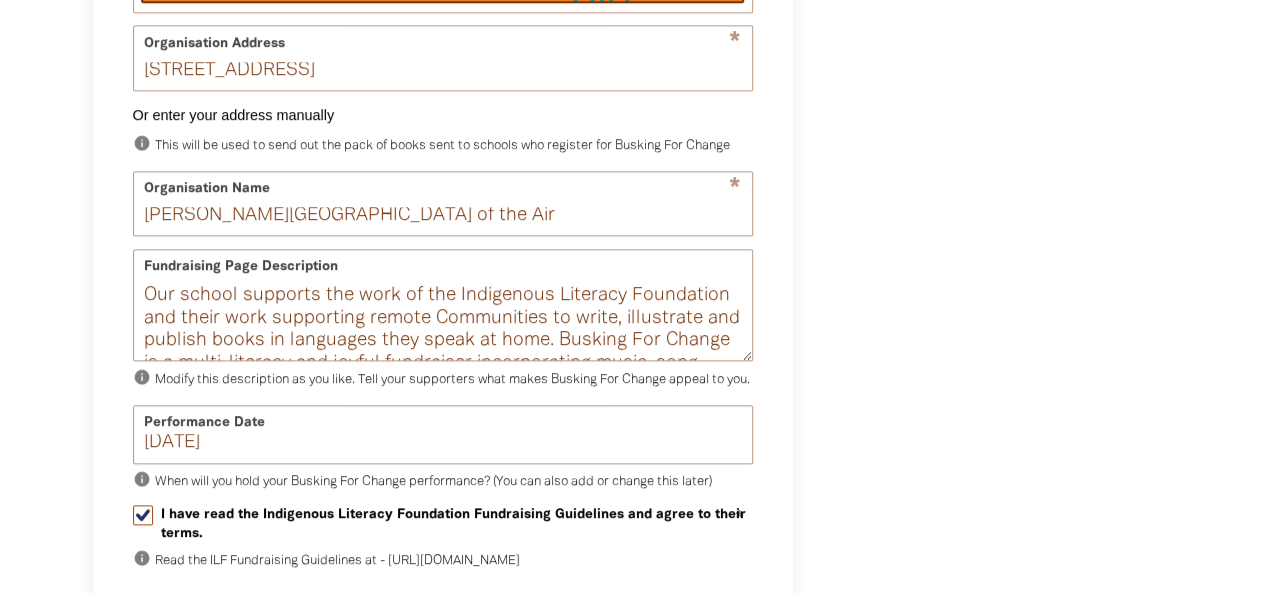 checkbox on "true" 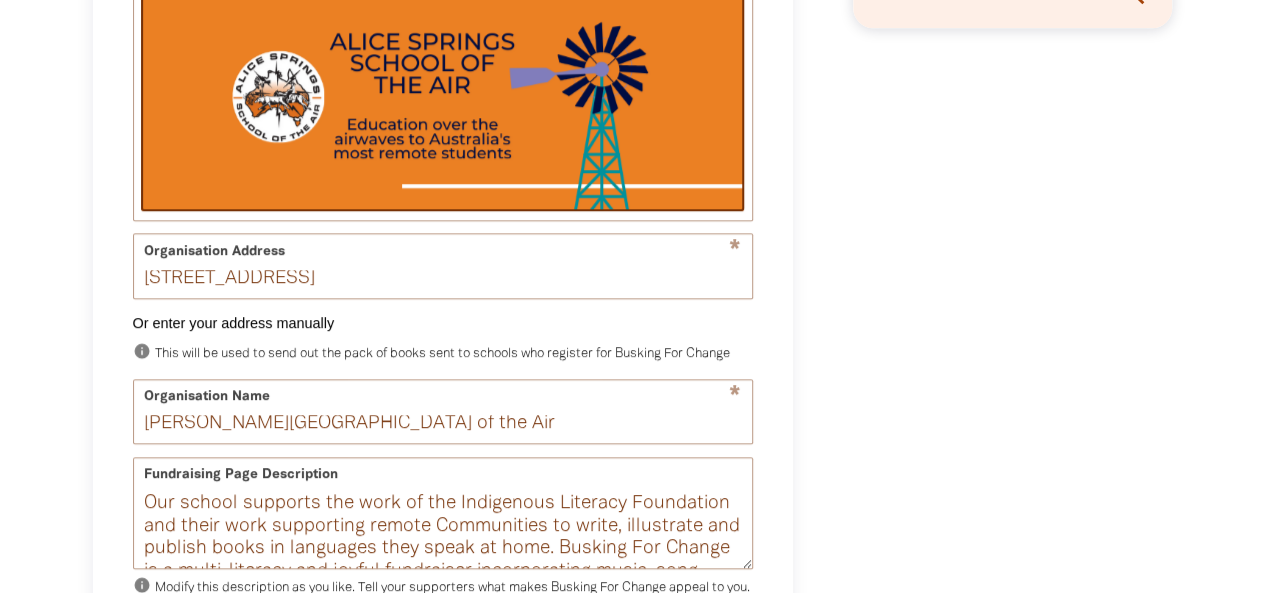 scroll, scrollTop: 1069, scrollLeft: 0, axis: vertical 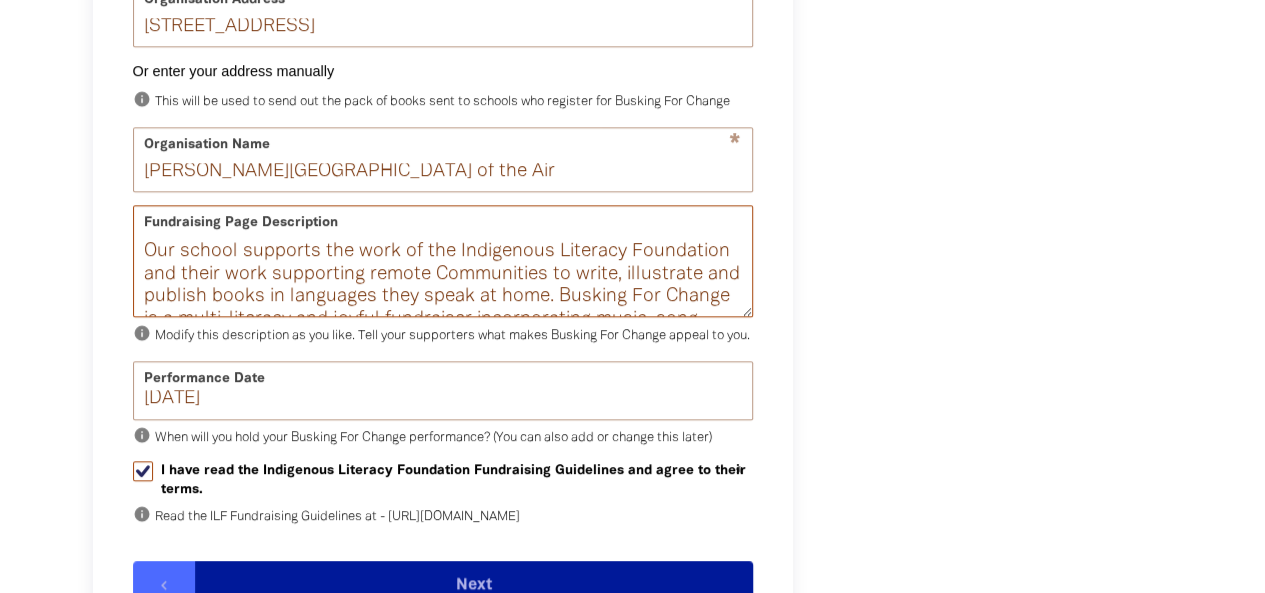 click on "Our school supports the work of the Indigenous Literacy Foundation and their work supporting remote Communities to write, illustrate and publish books in languages they speak at home. Busking For Change is a multi-literacy and joyful fundraiser incorporating music, song, movement and language. We all have a role to ensure every child has access to books and promote the value of First Languages for Aboriginal and [PERSON_NAME] [PERSON_NAME] Islander children. By participating in Busking For Change we are not only giving our students a positive learning experience, but we are growing their awareness of the richness and diversity of First Languages and that we can all be changemakers." at bounding box center (443, 278) 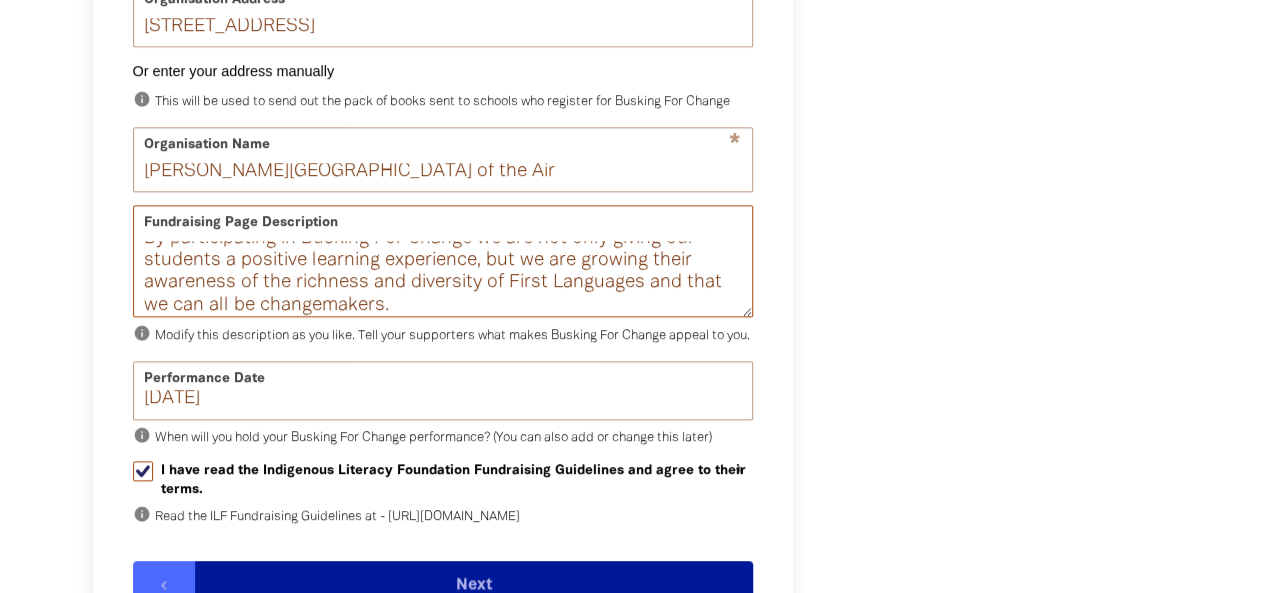 scroll, scrollTop: 194, scrollLeft: 0, axis: vertical 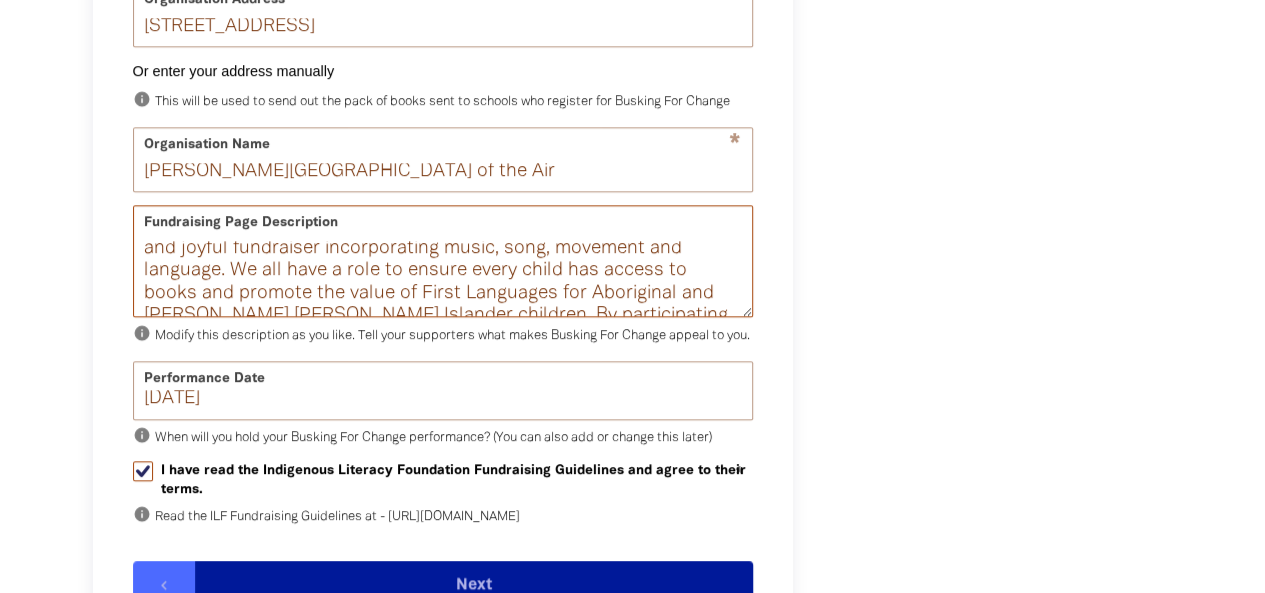 drag, startPoint x: 325, startPoint y: 313, endPoint x: 518, endPoint y: 295, distance: 193.83755 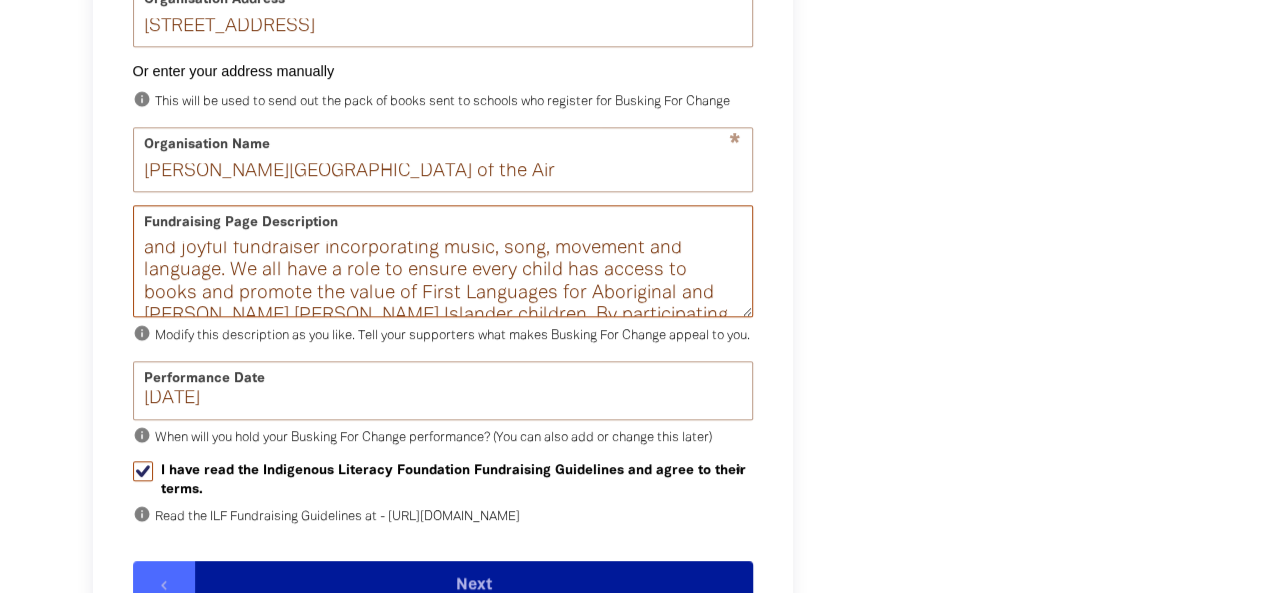 click on "[PERSON_NAME] Springs School of the Air is excited to join Busking for Change for the first time this year! Our school supports the work of the Indigenous Literacy Foundation and their work supporting remote Communities to write, illustrate and publish books in languages they speak at home. Busking For Change is a multi-literacy and joyful fundraiser incorporating music, song, movement and language. We all have a role to ensure every child has access to books and promote the value of First Languages for Aboriginal and [PERSON_NAME] [PERSON_NAME] Islander children. By participating in Busking For Change we are not only giving our students a positive learning experience, but we are growing their awareness of the richness and diversity of First Languages and that we can all be changemakers.
Not only are we learning to sing "Country Tells us When" but many of our ukulele students will be playing as well! We look forward to sharing the song with you on Indigenous Literacy Day, [DATE]!" at bounding box center (443, 278) 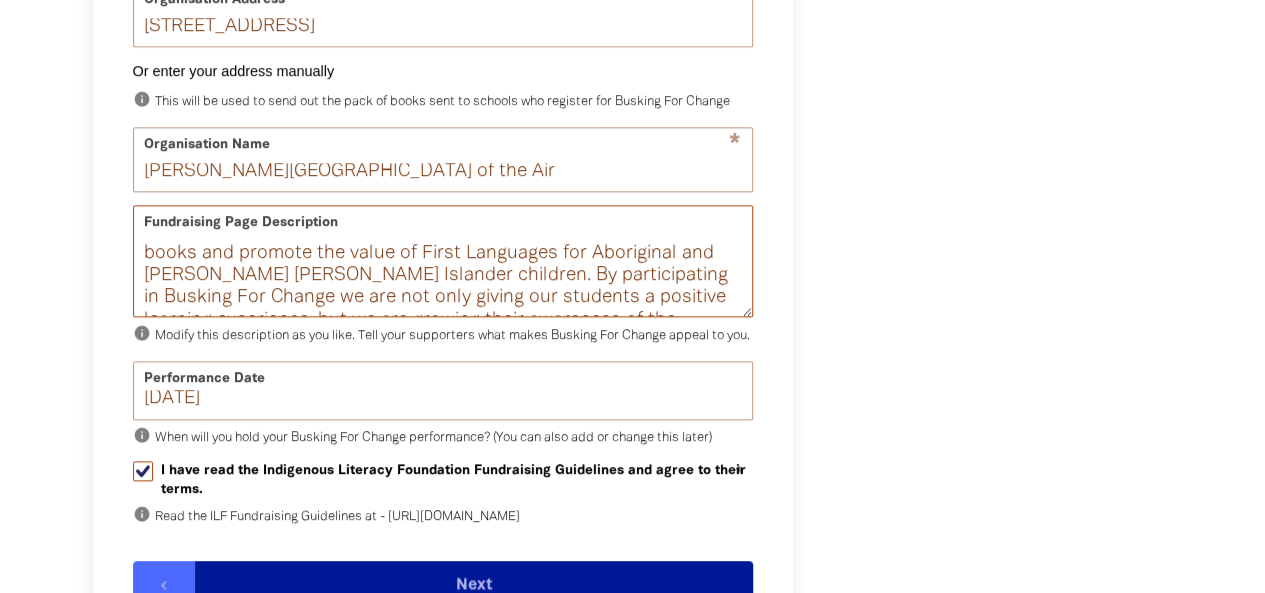 scroll, scrollTop: 196, scrollLeft: 0, axis: vertical 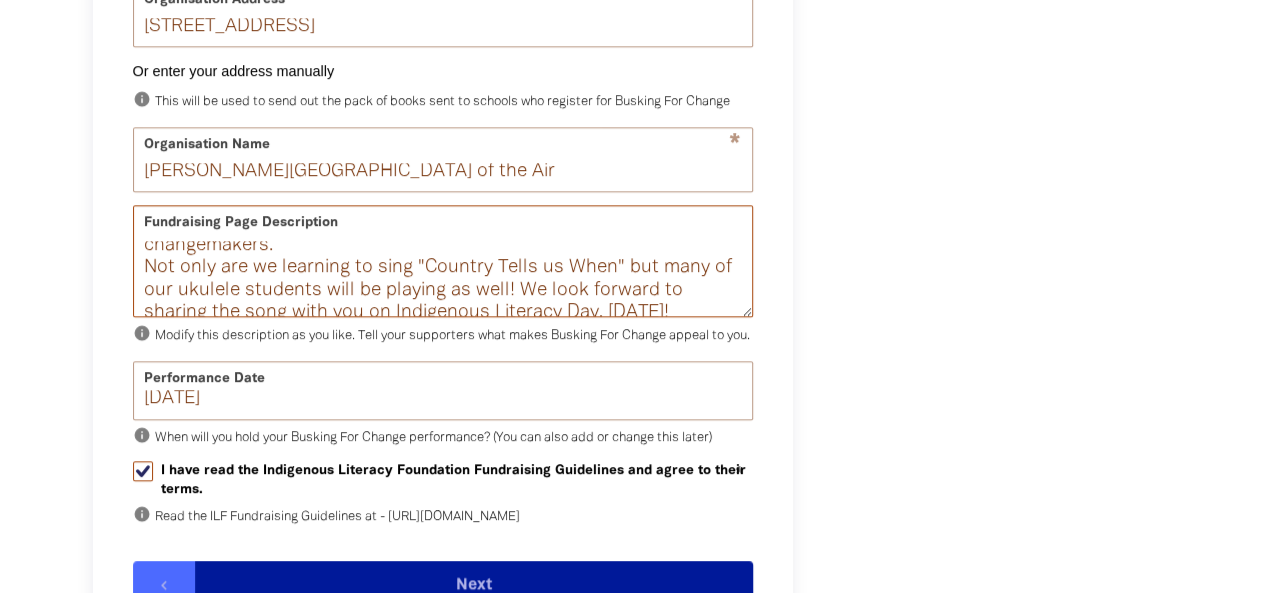 click on "[PERSON_NAME] Springs School of the Air is excited to join Busking for Change for the first time this year! Our school supports the work of the Indigenous Literacy Foundation and their work supporting remote Communities to write, illustrate and publish books in languages they speak at home. Busking For Change is a multi-literacy and joyful fundraiser incorporating music, song, movement and language. We all have a role to ensure every child has access to books and promote the value of First Languages for Aboriginal and [PERSON_NAME] [PERSON_NAME] Islander children. By participating in Busking For Change we are not only giving our students a positive learning experience, but we are growing their awareness of the richness and diversity of First Languages and that we can all be changemakers.
Not only are we learning to sing "Country Tells us When" but many of our ukulele students will be playing as well! We look forward to sharing the song with you on Indigenous Literacy Day, [DATE]!" at bounding box center (443, 278) 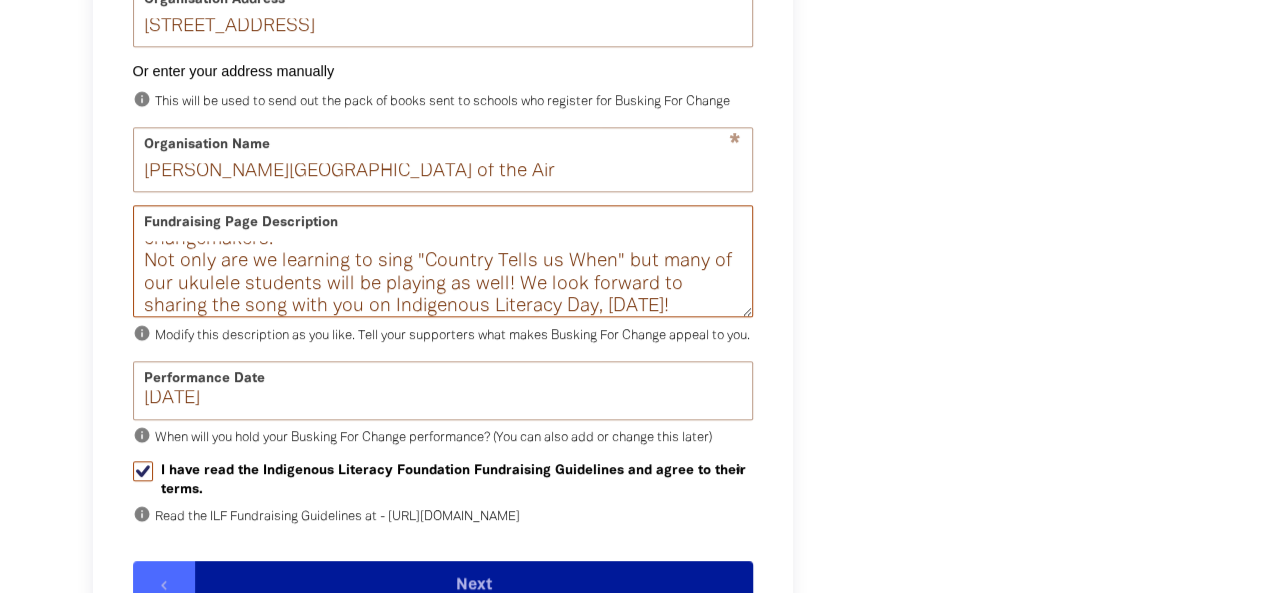scroll, scrollTop: 294, scrollLeft: 0, axis: vertical 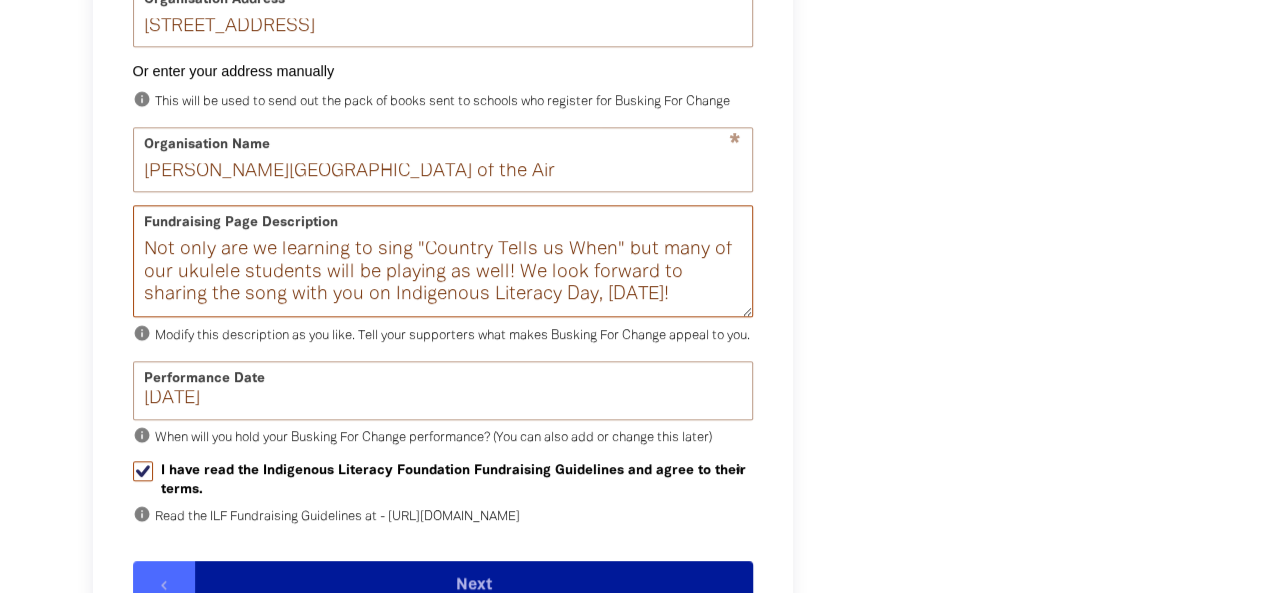 drag, startPoint x: 146, startPoint y: 258, endPoint x: 288, endPoint y: 306, distance: 149.8933 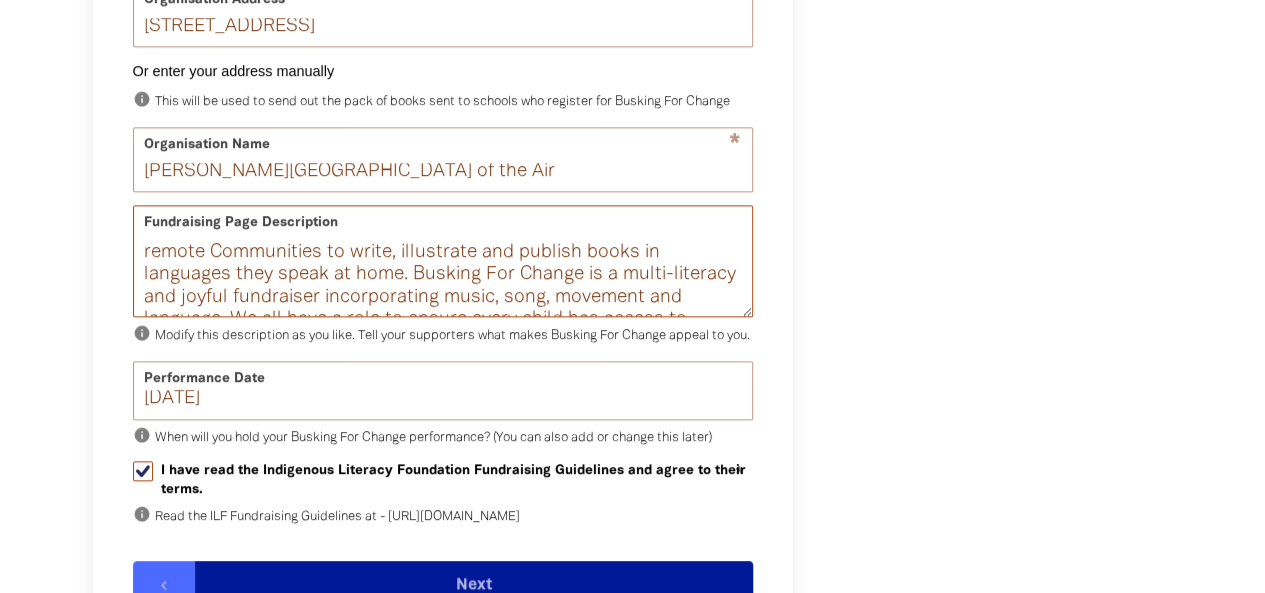 scroll, scrollTop: 0, scrollLeft: 0, axis: both 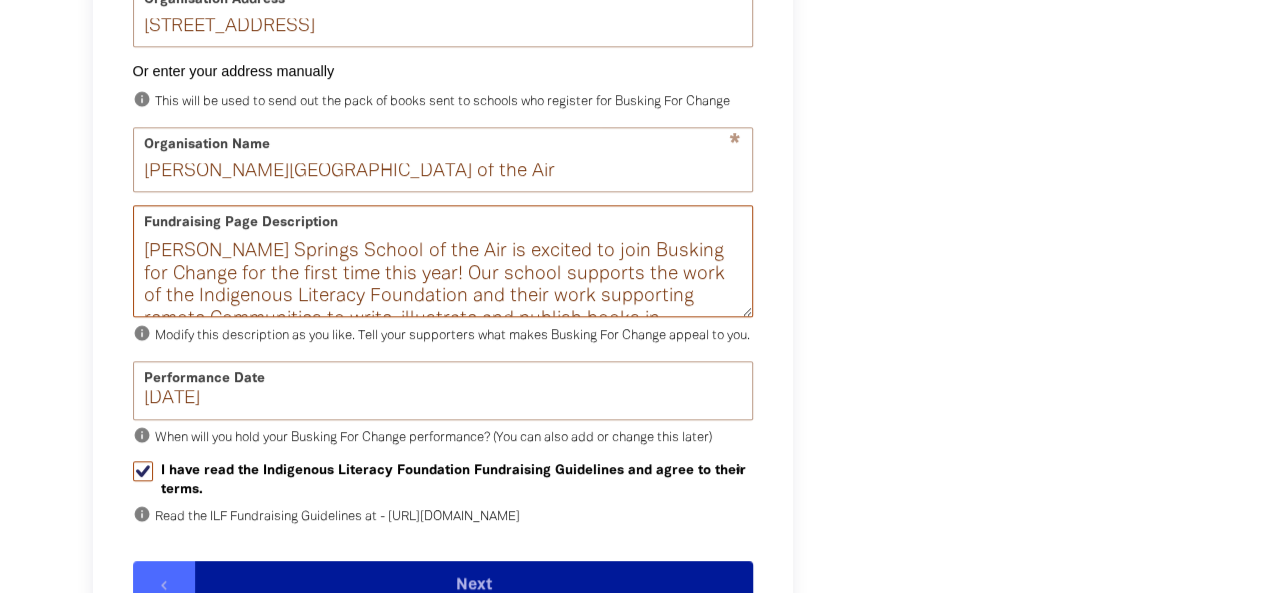 click on "[PERSON_NAME] Springs School of the Air is excited to join Busking for Change for the first time this year! Our school supports the work of the Indigenous Literacy Foundation and their work supporting remote Communities to write, illustrate and publish books in languages they speak at home. Busking For Change is a multi-literacy and joyful fundraiser incorporating music, song, movement and language. We all have a role to ensure every child has access to books and promote the value of First Languages for Aboriginal and [PERSON_NAME] [PERSON_NAME] Islander children. By participating in Busking For Change we are not only giving our students a positive learning experience, but we are growing their awareness of the richness and diversity of First Languages and that we can all be changemakers." at bounding box center [443, 278] 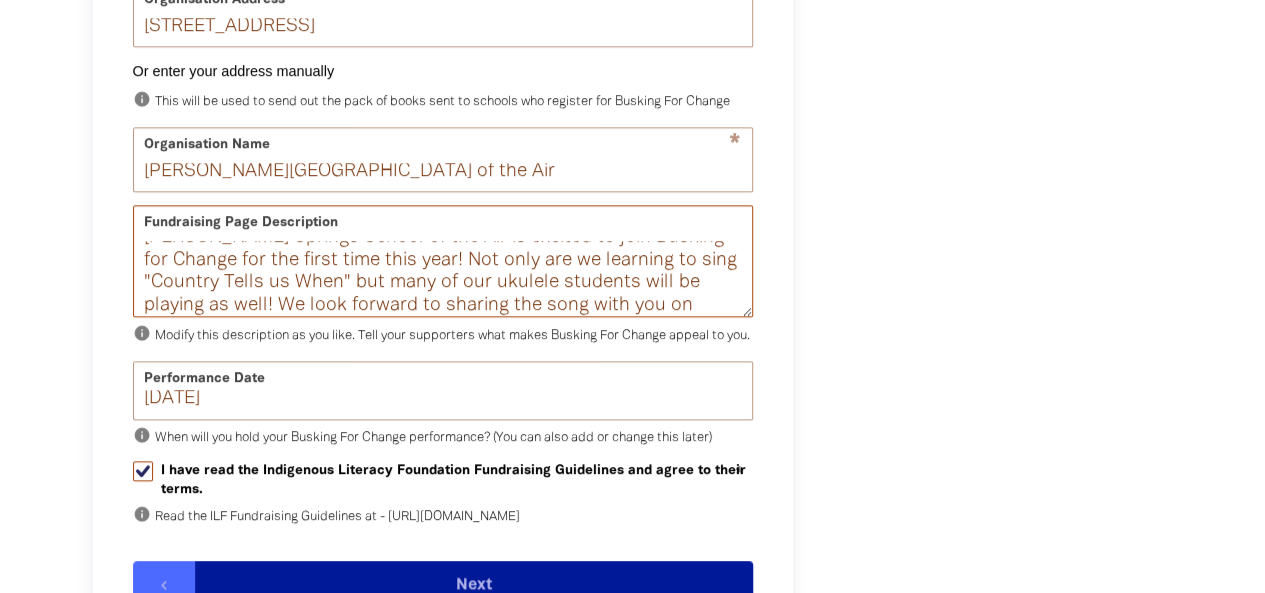 scroll, scrollTop: 36, scrollLeft: 0, axis: vertical 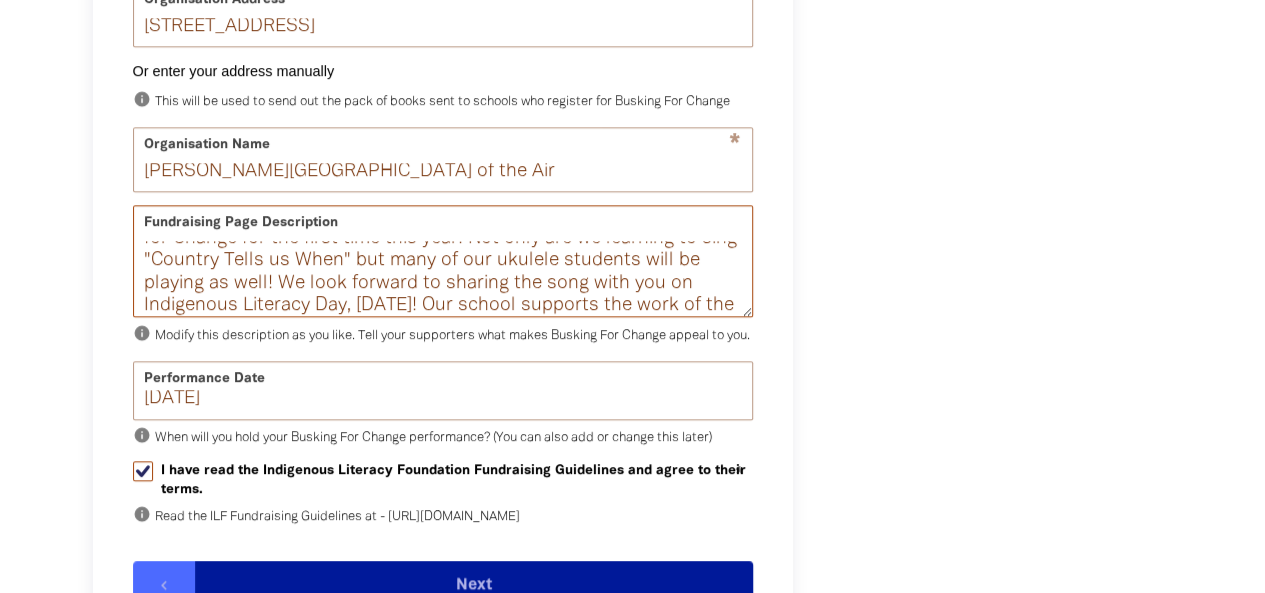 click on "[PERSON_NAME] Springs School of the Air is excited to join Busking for Change for the first time this year! Not only are we learning to sing "Country Tells us When" but many of our ukulele students will be playing as well! We look forward to sharing the song with you on Indigenous Literacy Day, [DATE]! Our school supports the work of the Indigenous Literacy Foundation and their work supporting remote Communities to write, illustrate and publish books in languages they speak at home. Busking For Change is a multi-literacy and joyful fundraiser incorporating music, song, movement and language. We all have a role to ensure every child has access to books and promote the value of First Languages for Aboriginal and [PERSON_NAME] [PERSON_NAME] Islander children. By participating in Busking For Change we are not only giving our students a positive learning experience, but we are growing their awareness of the richness and diversity of First Languages and that we can all be changemakers." at bounding box center (443, 278) 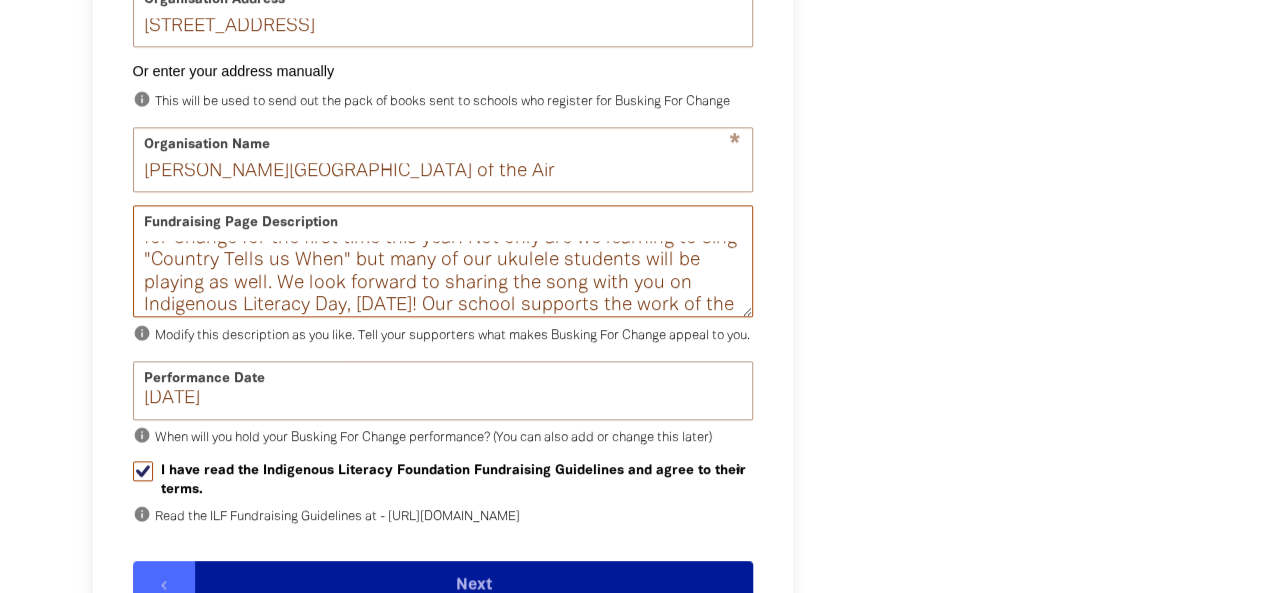 scroll, scrollTop: 59, scrollLeft: 0, axis: vertical 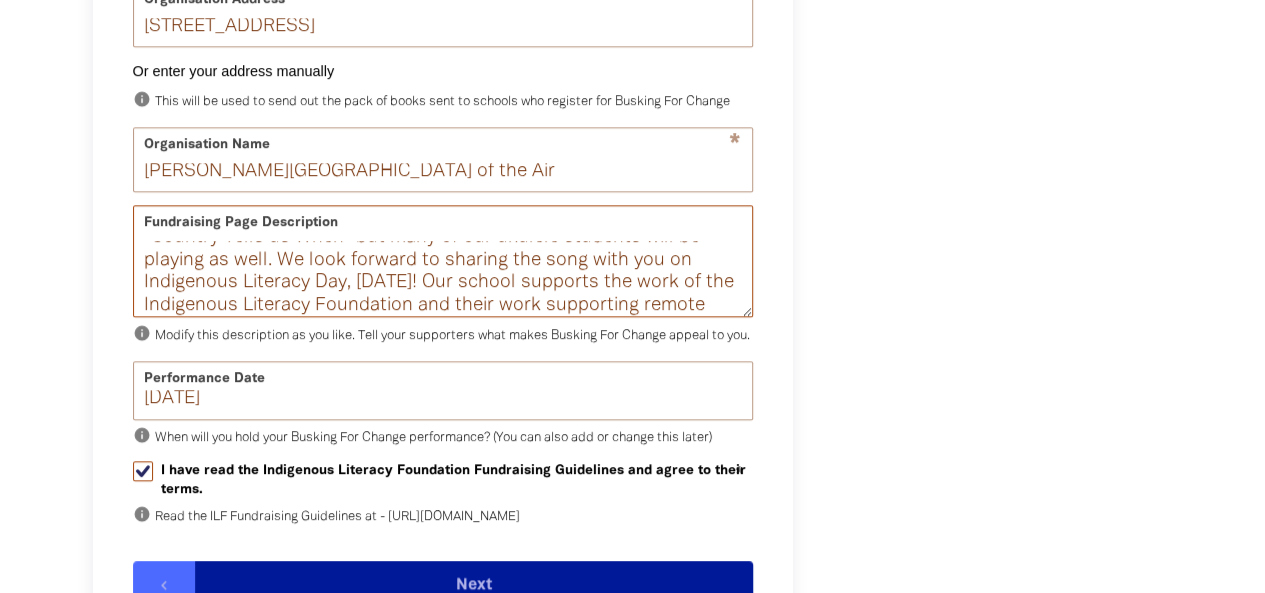 click on "[PERSON_NAME] Springs School of the Air is excited to join Busking for Change for the first time this year! Not only are we learning to sing "Country Tells us When" but many of our ukulele students will be playing as well. We look forward to sharing the song with you on Indigenous Literacy Day, [DATE]! Our school supports the work of the Indigenous Literacy Foundation and their work supporting remote Communities to write, illustrate and publish books in languages they speak at home. Busking For Change is a multi-literacy and joyful fundraiser incorporating music, song, movement and language. We all have a role to ensure every child has access to books and promote the value of First Languages for Aboriginal and [PERSON_NAME] [PERSON_NAME] Islander children. By participating in Busking For Change we are not only giving our students a positive learning experience, but we are growing their awareness of the richness and diversity of First Languages and that we can all be changemakers." at bounding box center (443, 278) 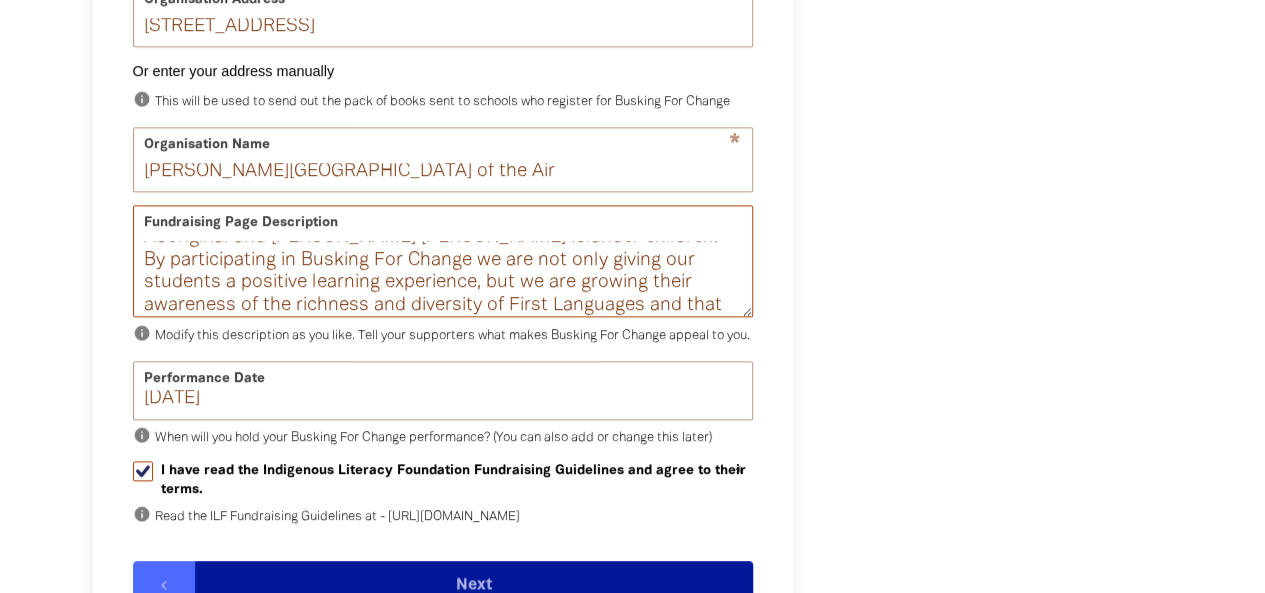scroll, scrollTop: 284, scrollLeft: 0, axis: vertical 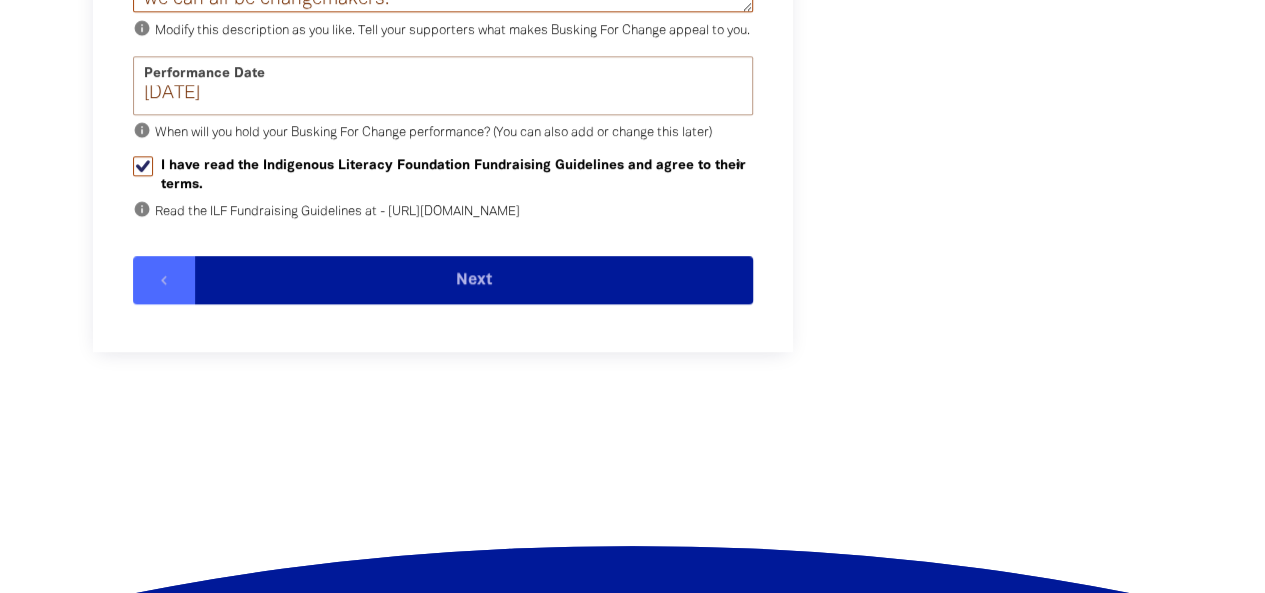 type on "[PERSON_NAME] Springs School of the Air is excited to join Busking for Change for the first time this year! Not only are we learning to sing "Country Tells us When" but many of our ukulele students will be playing as well. We look forward to sharing the song with you on Indigenous Literacy Day, [DATE]!
Our school supports the work of the Indigenous Literacy Foundation and their work supporting remote Communities to write, illustrate and publish books in languages they speak at home. Busking For Change is a multi-literacy and joyful fundraiser incorporating music, song, movement and language. We all have a role to ensure every child has access to books and promote the value of First Languages for Aboriginal and [PERSON_NAME] [PERSON_NAME] Islander children. By participating in Busking For Change we are not only giving our students a positive learning experience, but we are growing their awareness of the richness and diversity of First Languages and that we can all be changemakers." 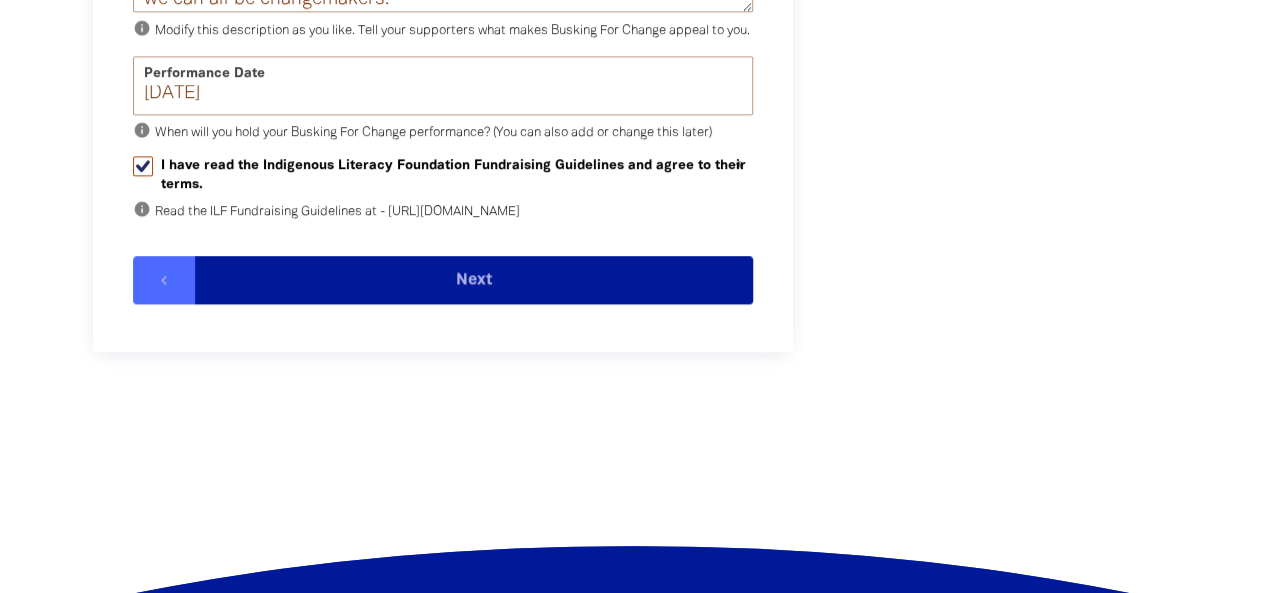 click on "Next" at bounding box center [474, 280] 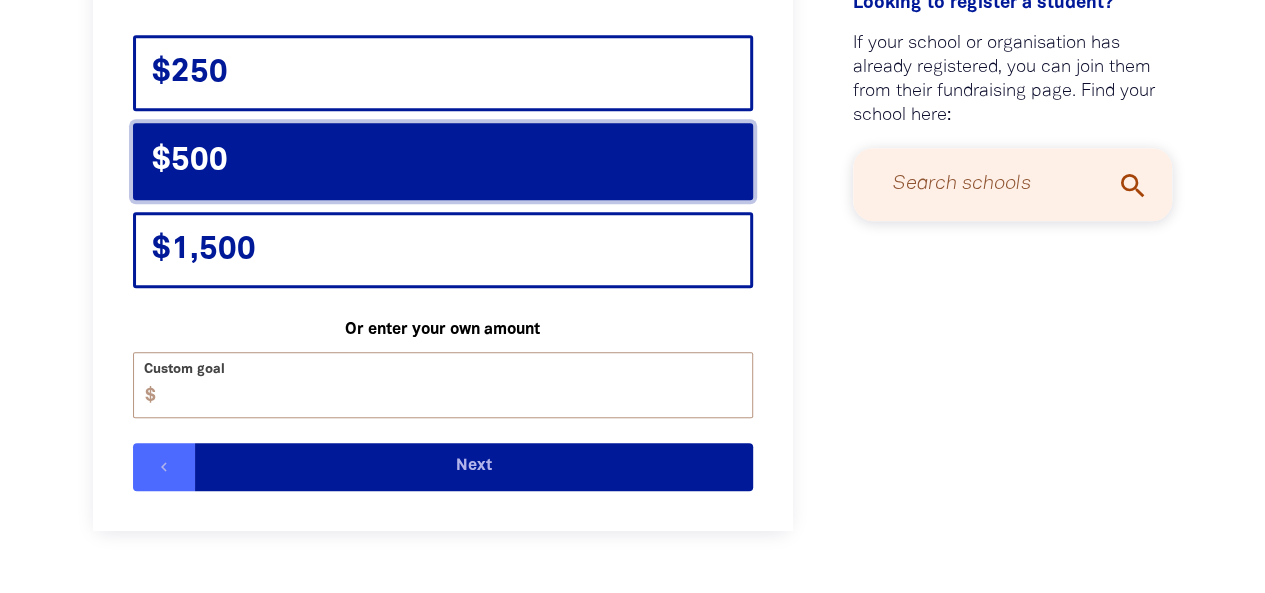 scroll, scrollTop: 516, scrollLeft: 0, axis: vertical 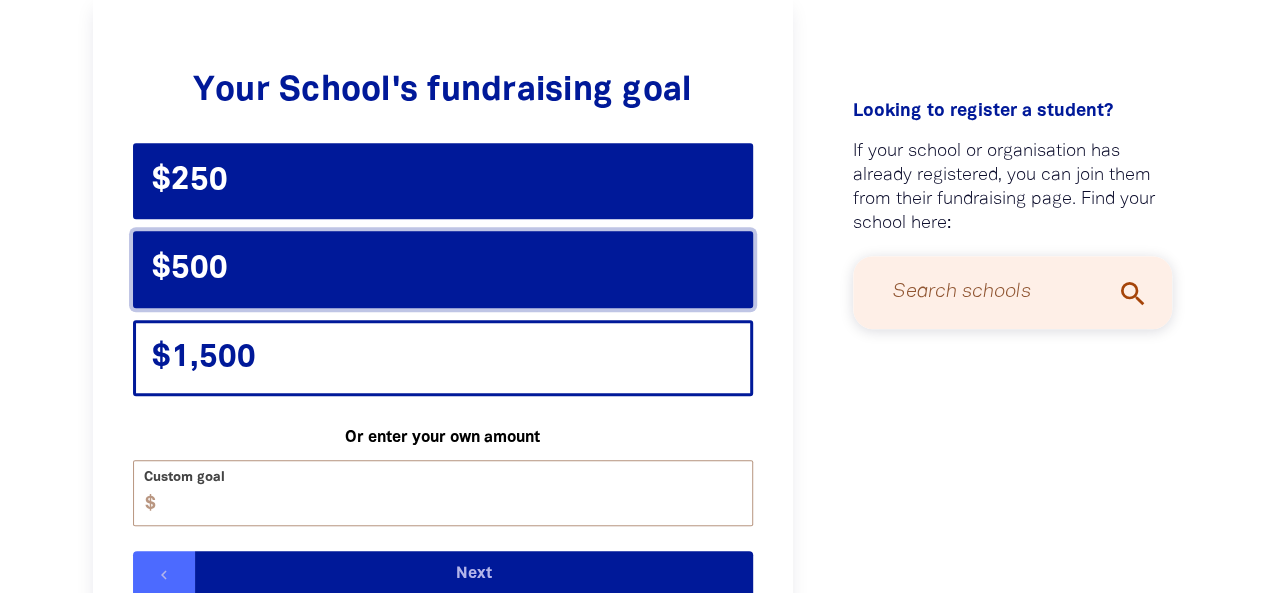 click on "$250" at bounding box center [443, 181] 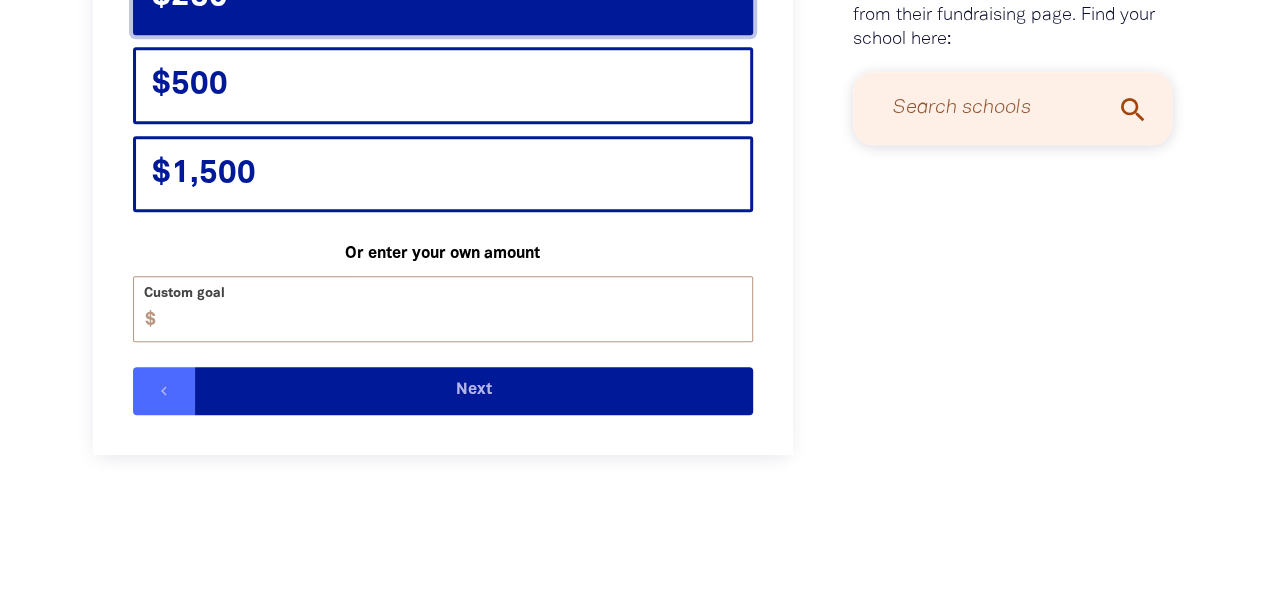 scroll, scrollTop: 770, scrollLeft: 0, axis: vertical 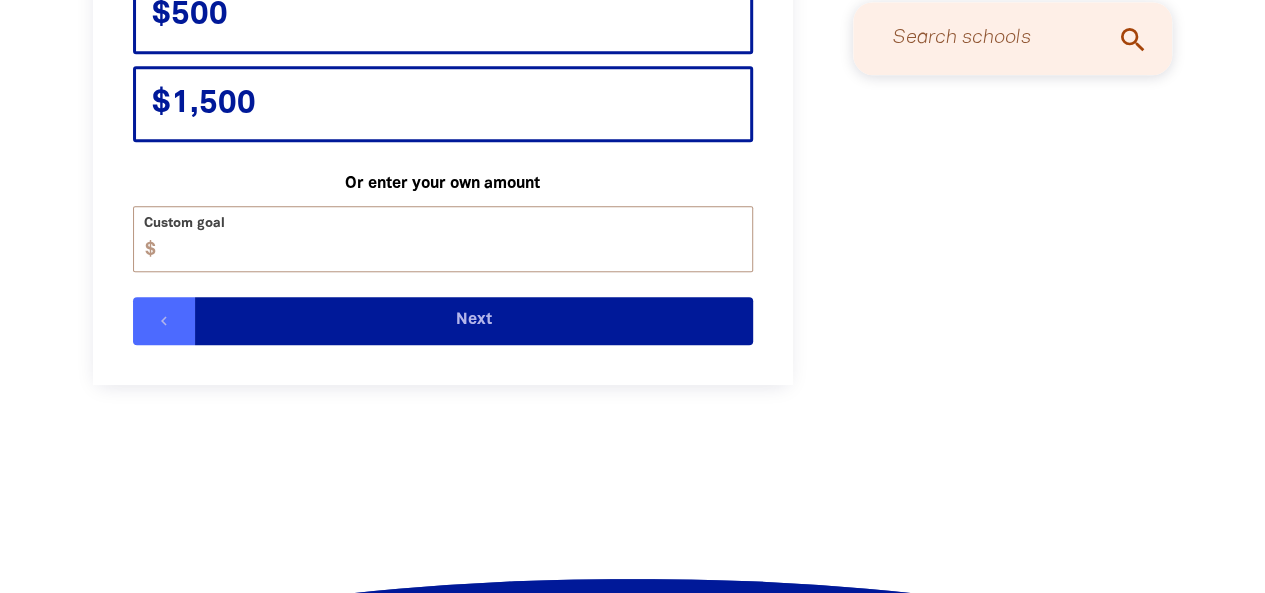 click on "Next" at bounding box center (474, 321) 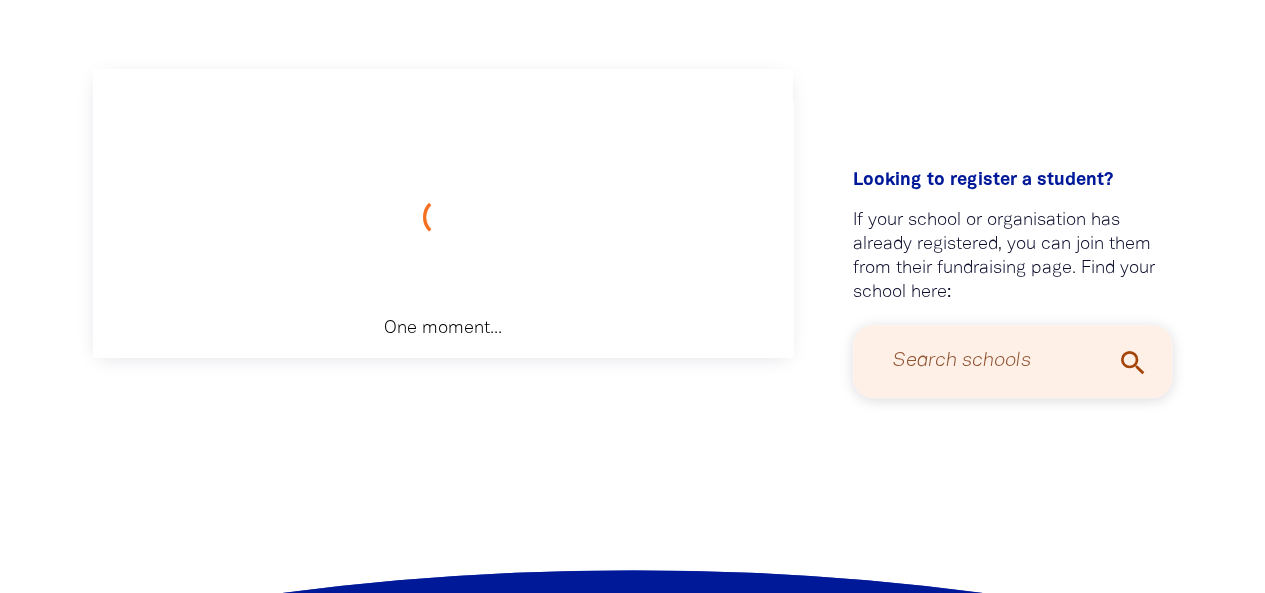 scroll, scrollTop: 430, scrollLeft: 0, axis: vertical 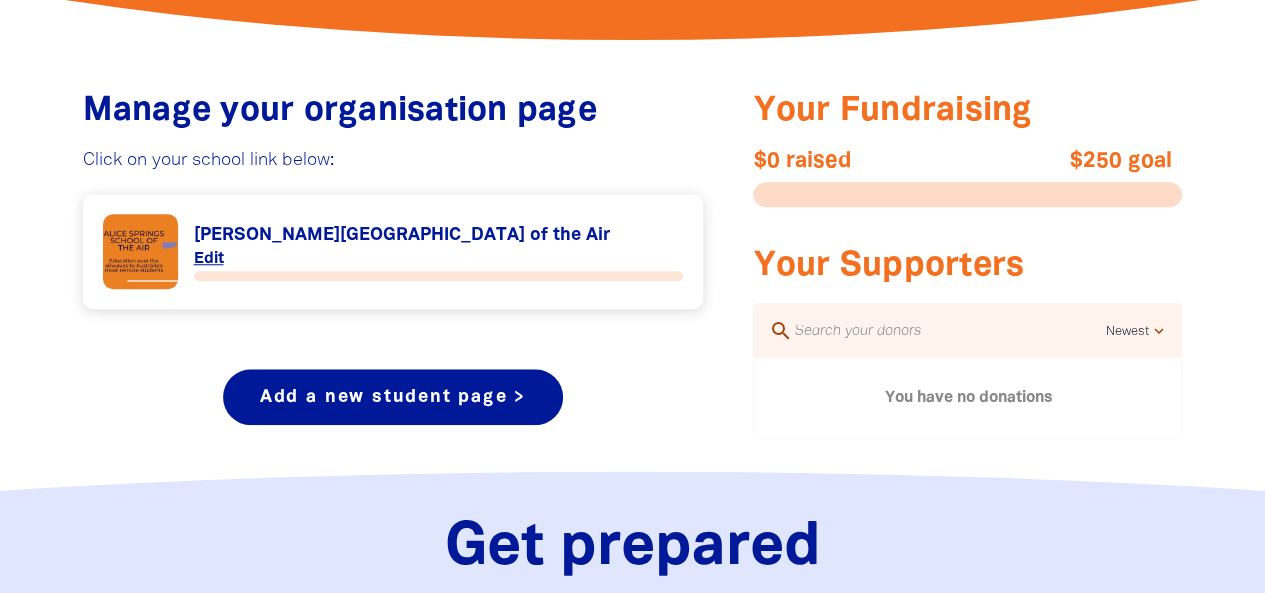 click on "Link to [PERSON_NAME][GEOGRAPHIC_DATA] of the Air" at bounding box center [393, 251] 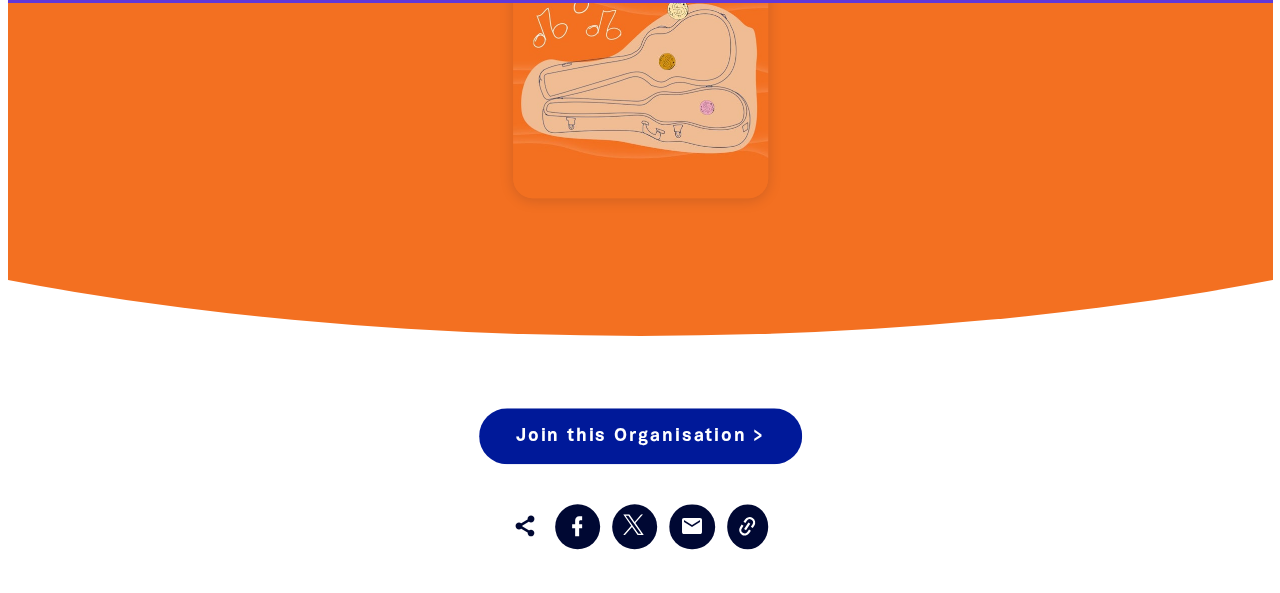 scroll, scrollTop: 0, scrollLeft: 0, axis: both 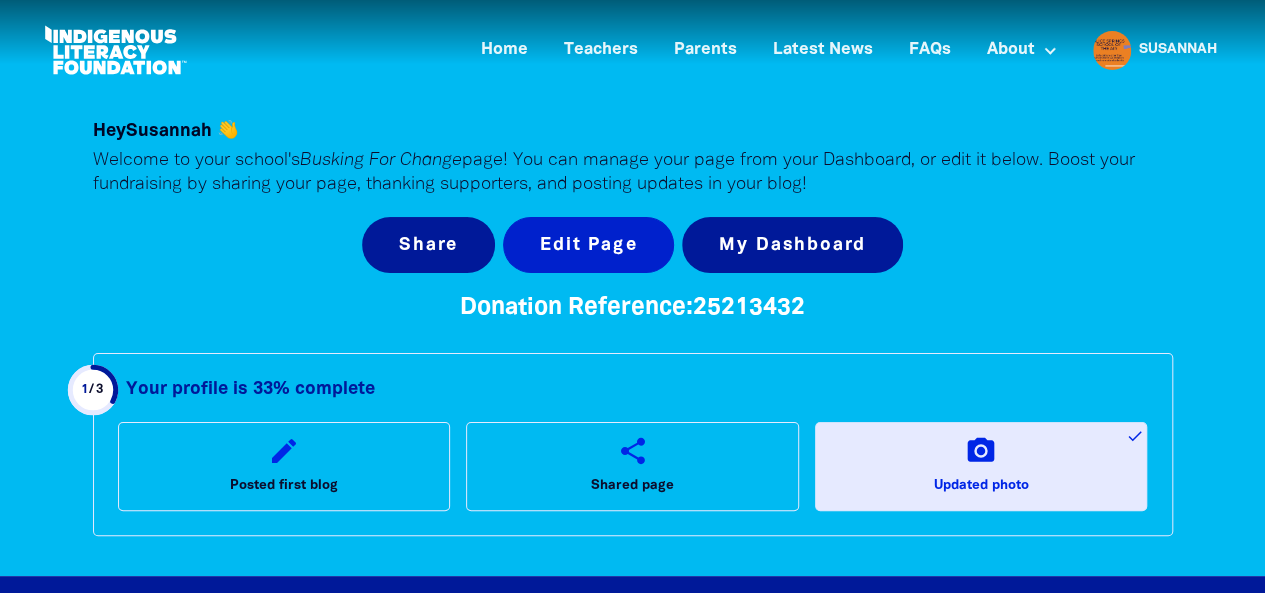 click on "Edit Page" at bounding box center (588, 245) 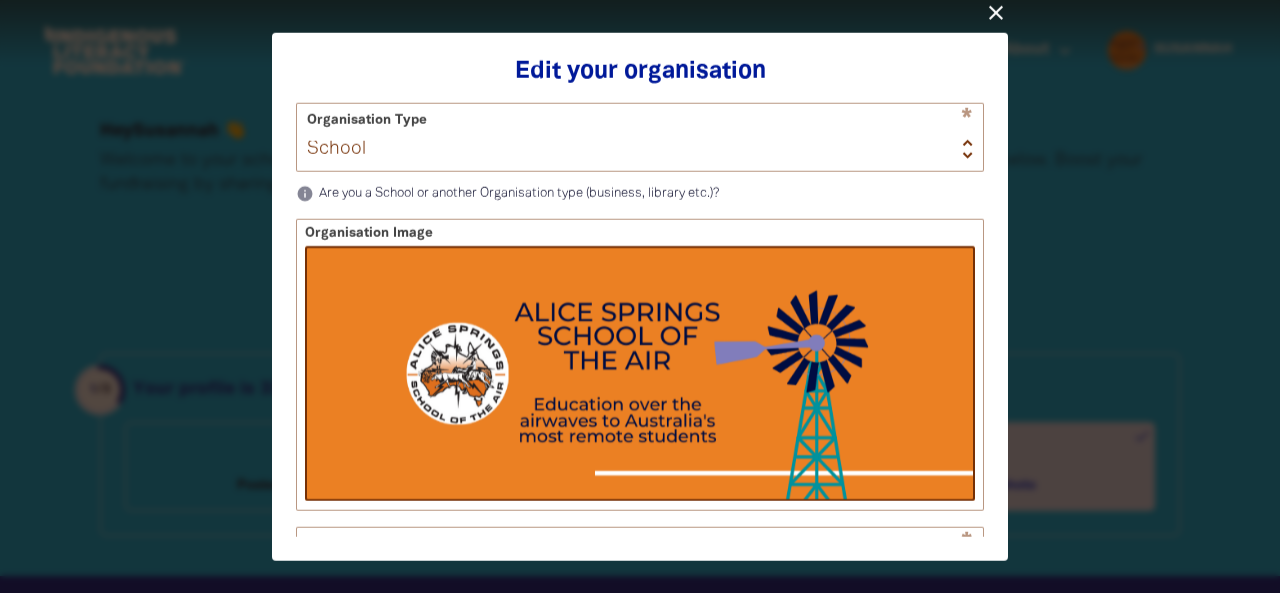 click on "close" at bounding box center (996, 12) 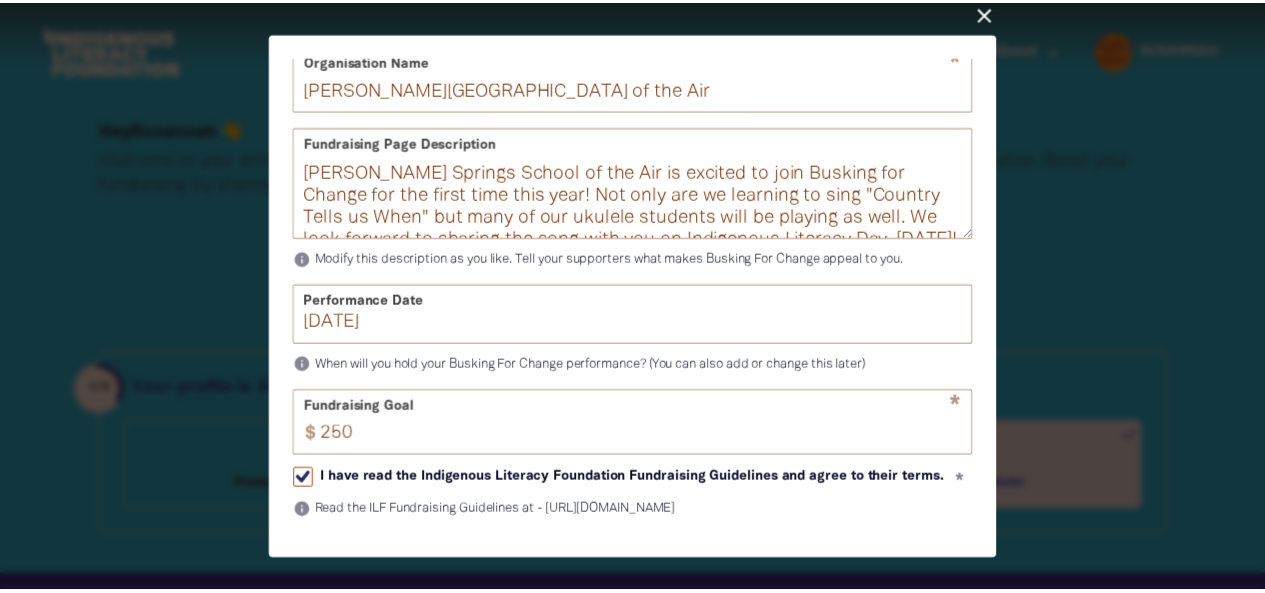 scroll, scrollTop: 726, scrollLeft: 0, axis: vertical 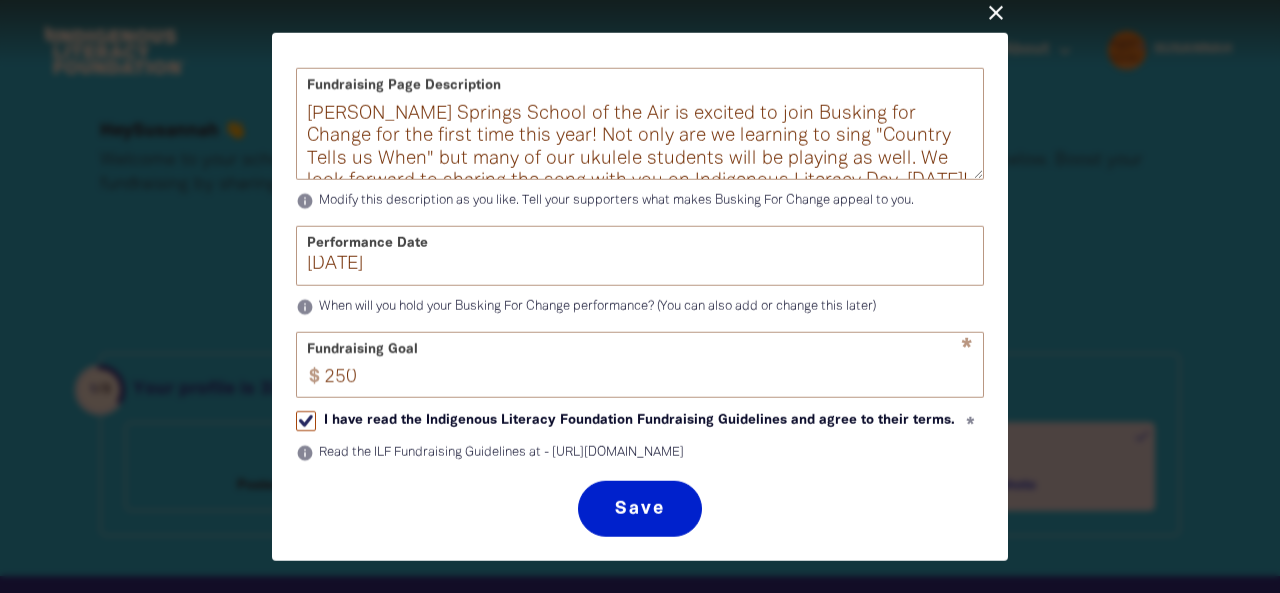 click on "Save" at bounding box center [639, 509] 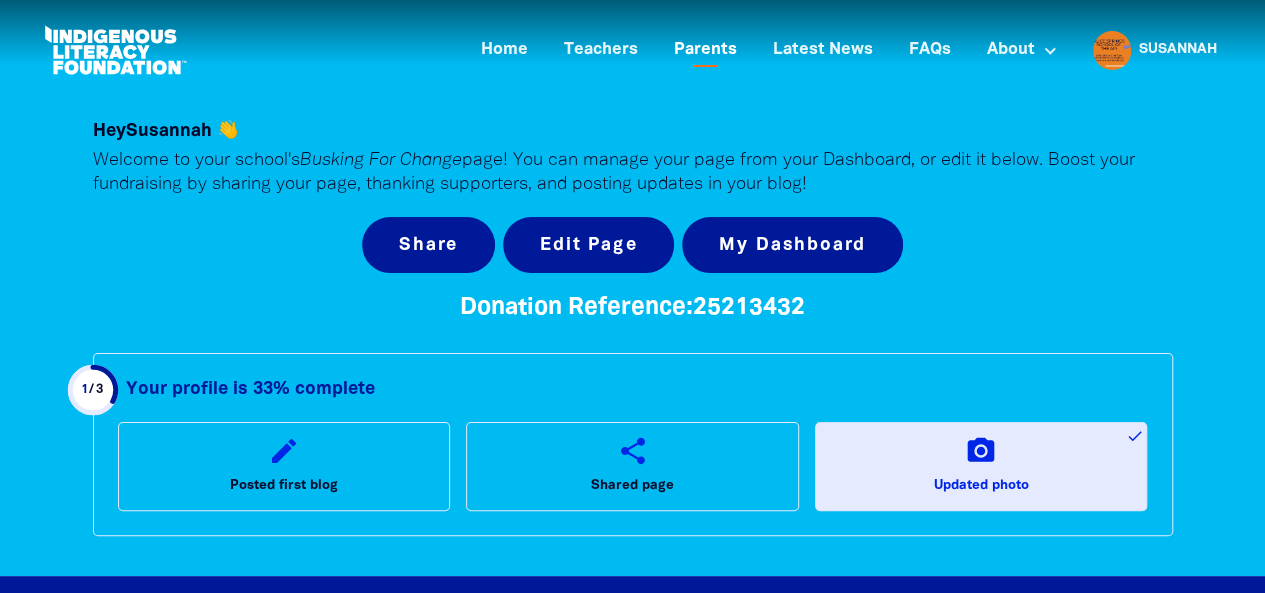 click on "Parents" at bounding box center (705, 50) 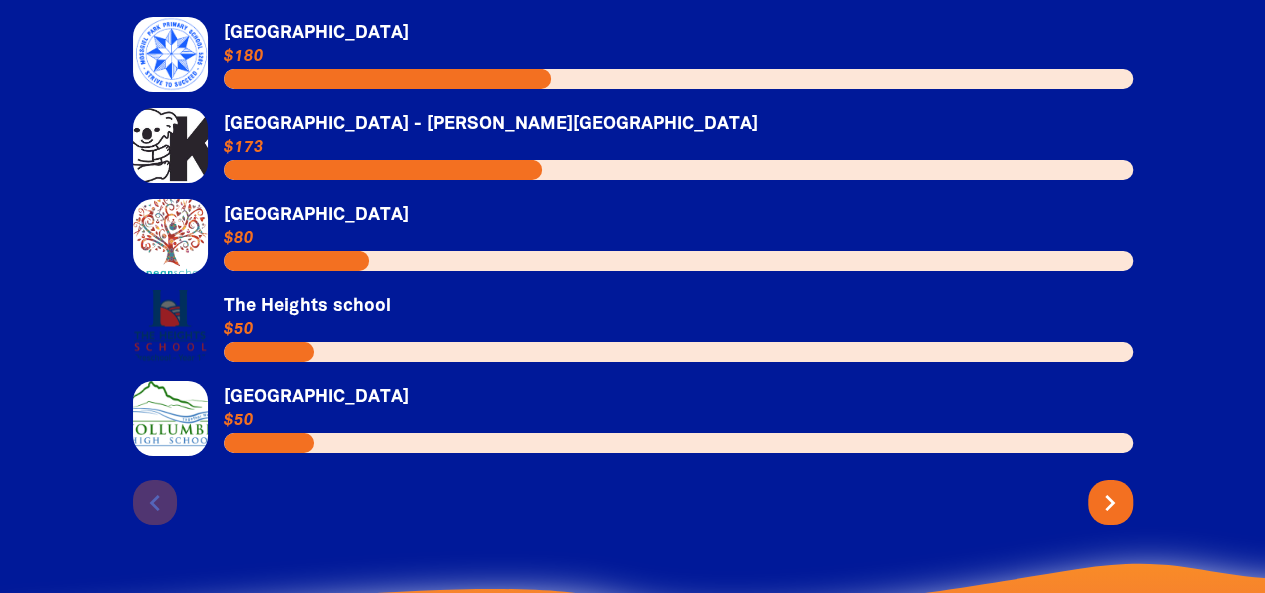 scroll, scrollTop: 3332, scrollLeft: 0, axis: vertical 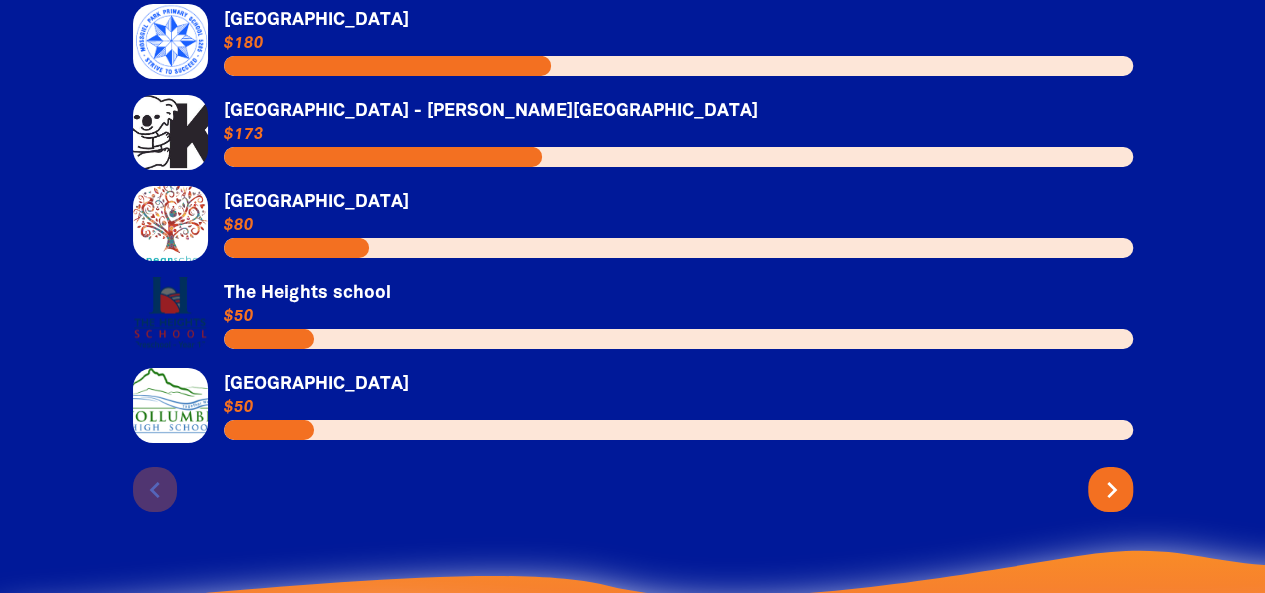 click on "chevron_right" at bounding box center [1112, 490] 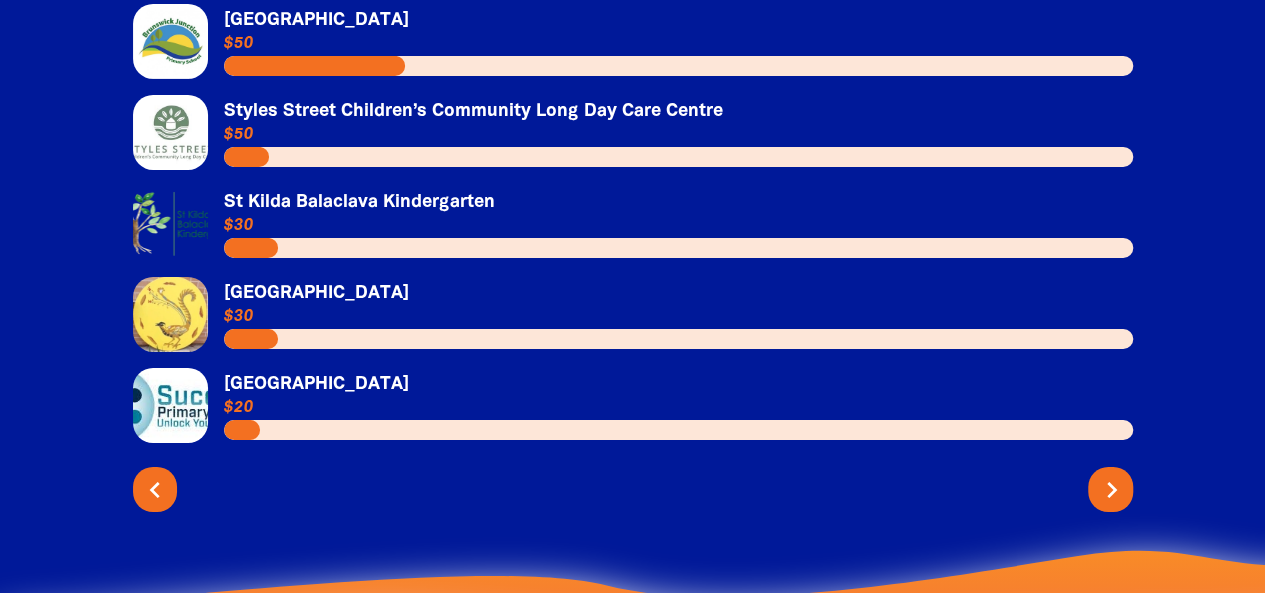 click on "chevron_right" at bounding box center (1112, 490) 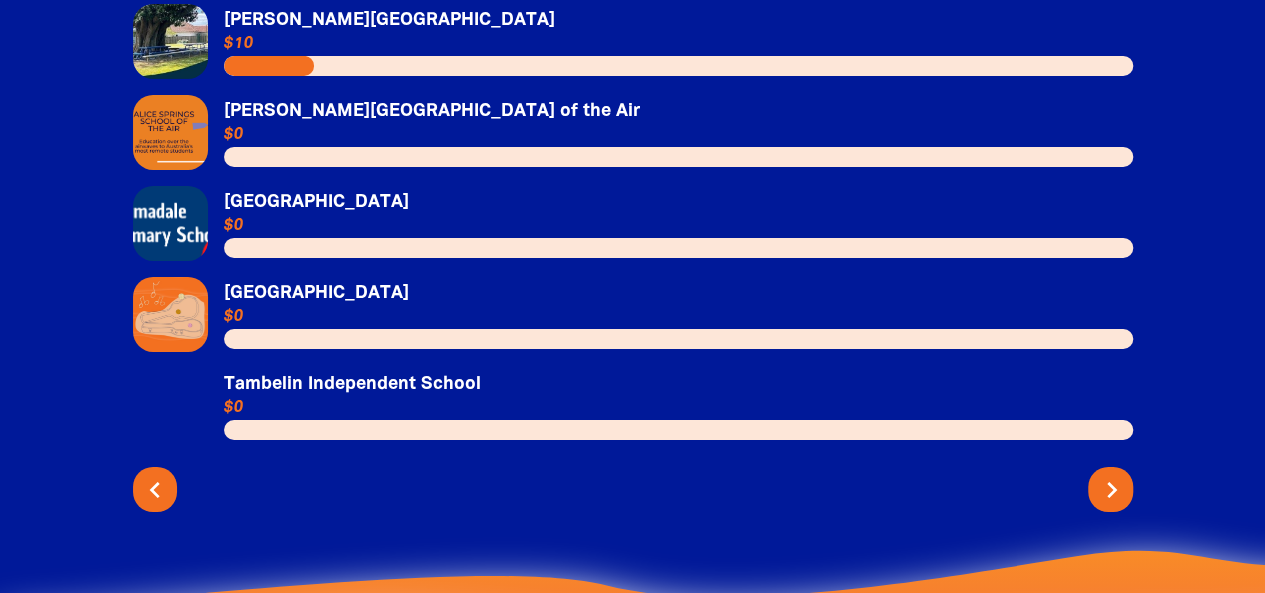 click on "chevron_right" at bounding box center (1112, 490) 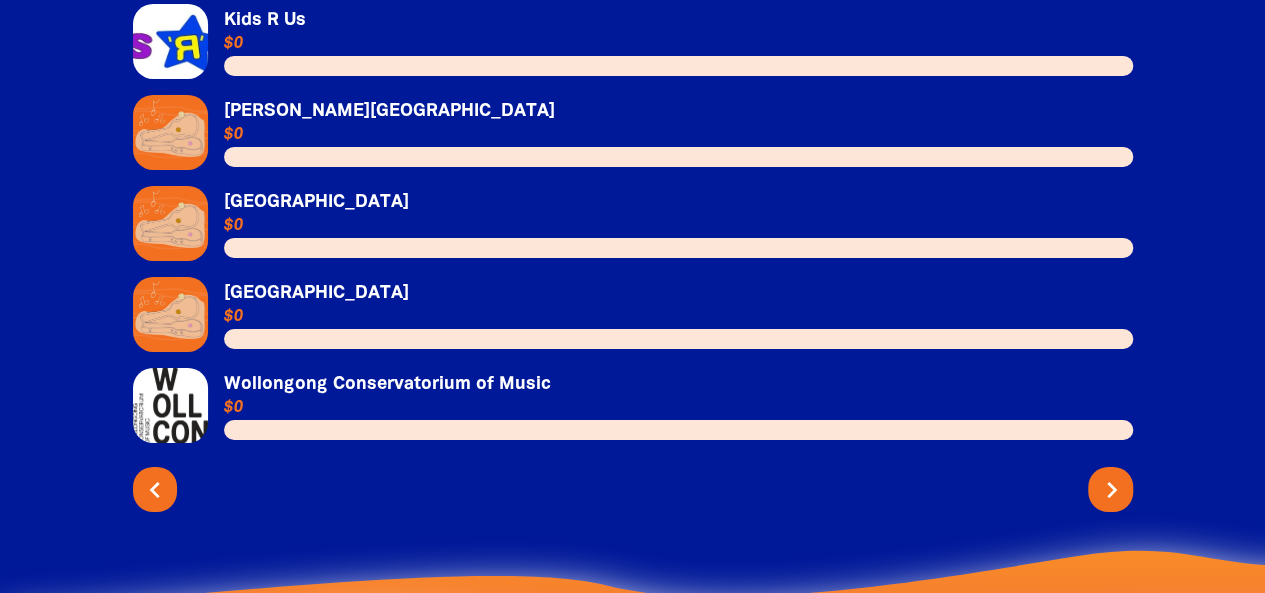 click on "chevron_right" at bounding box center [1112, 490] 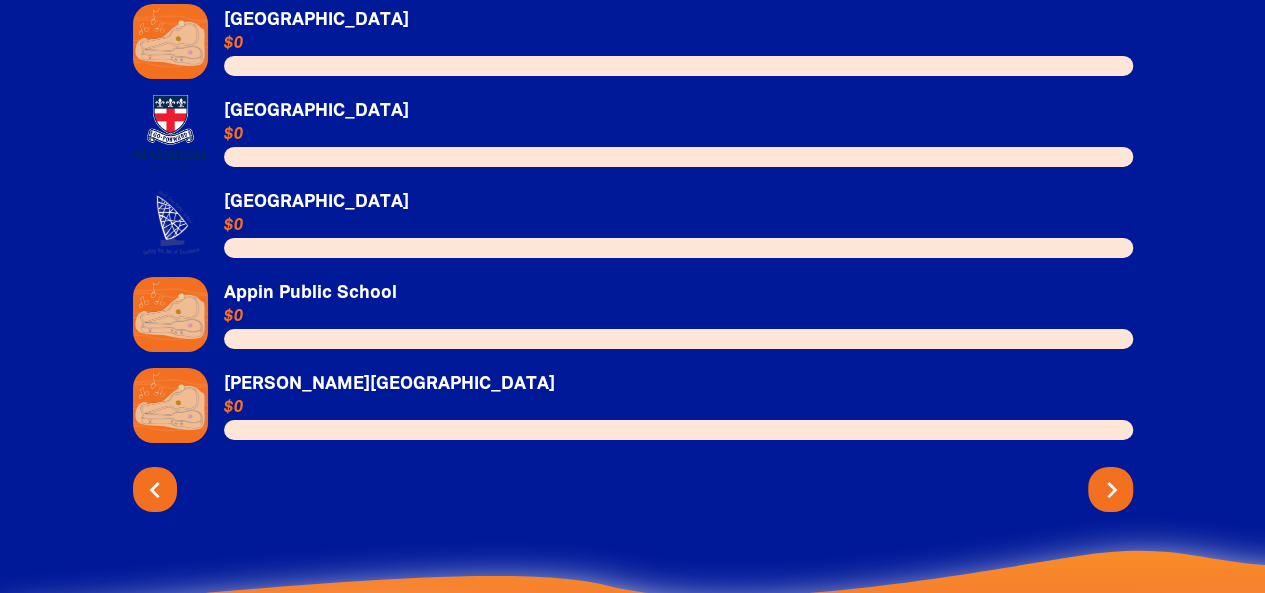 click on "chevron_right" at bounding box center (1112, 490) 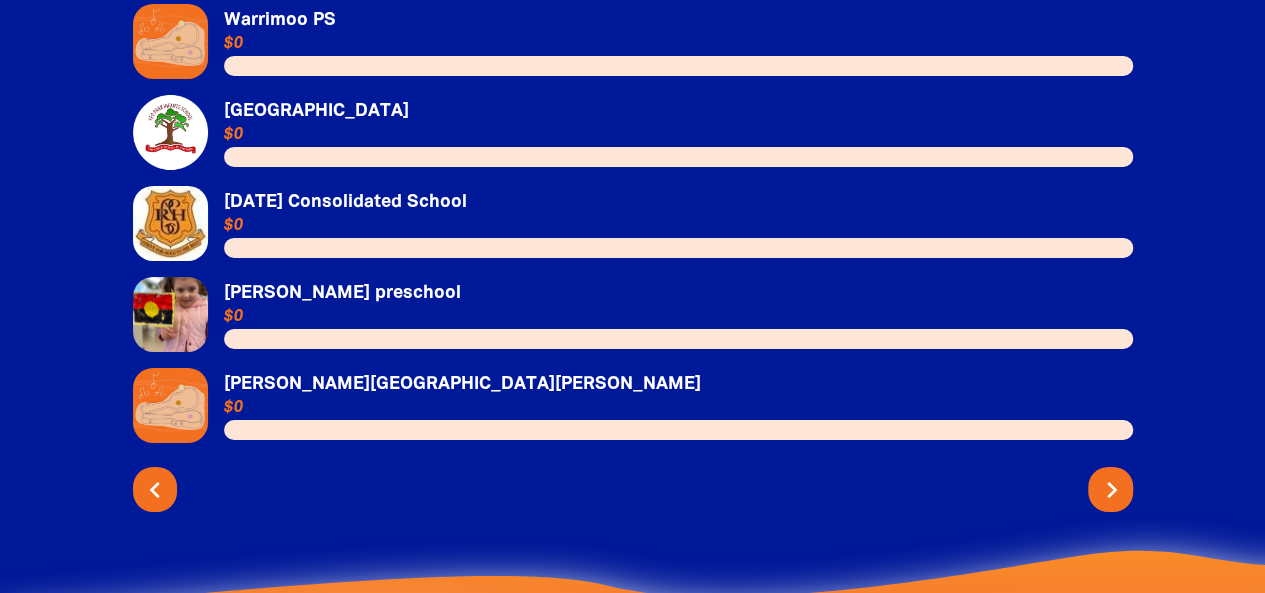 click on "chevron_right" at bounding box center (1112, 490) 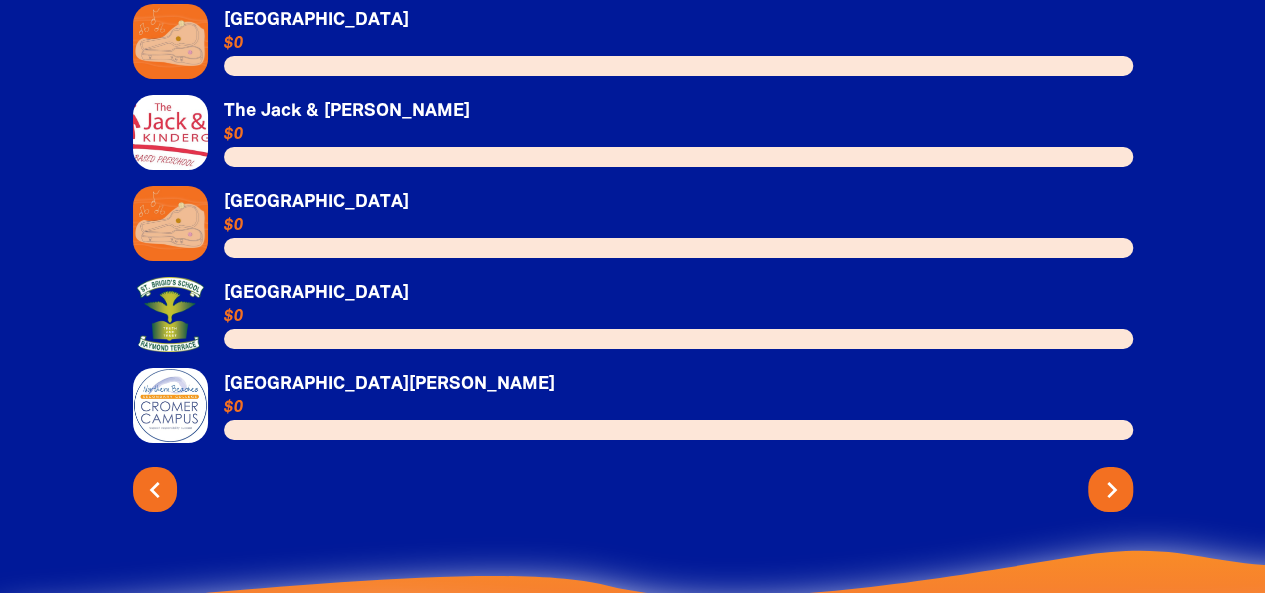 click on "chevron_right" at bounding box center (1112, 490) 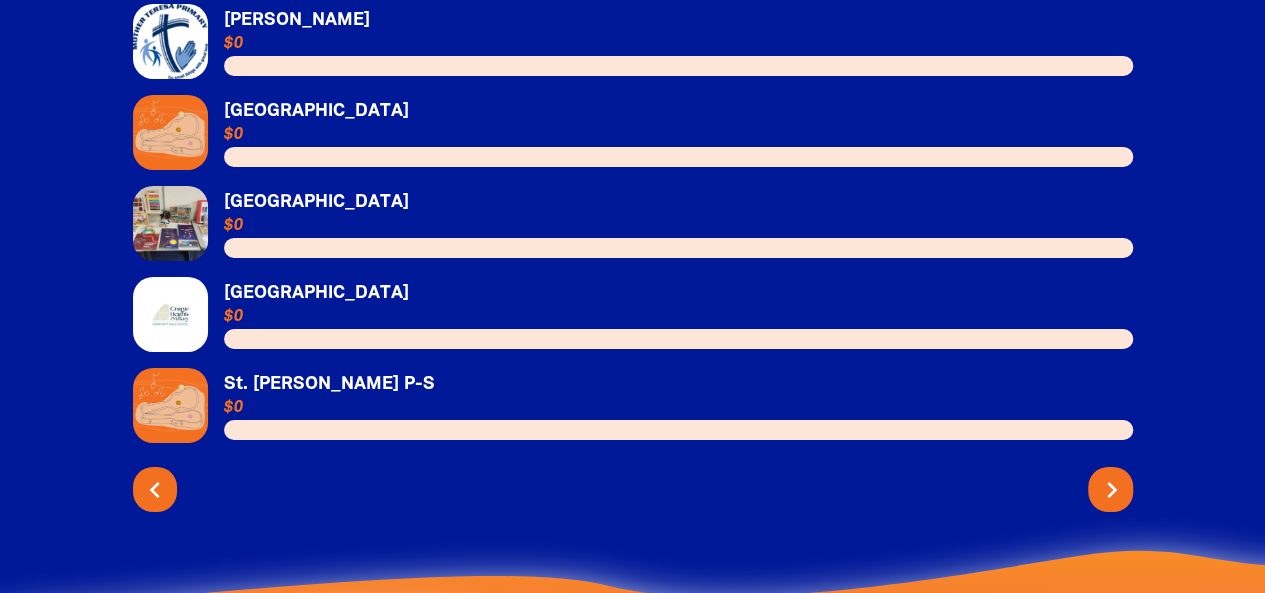 click on "chevron_right" at bounding box center [1112, 490] 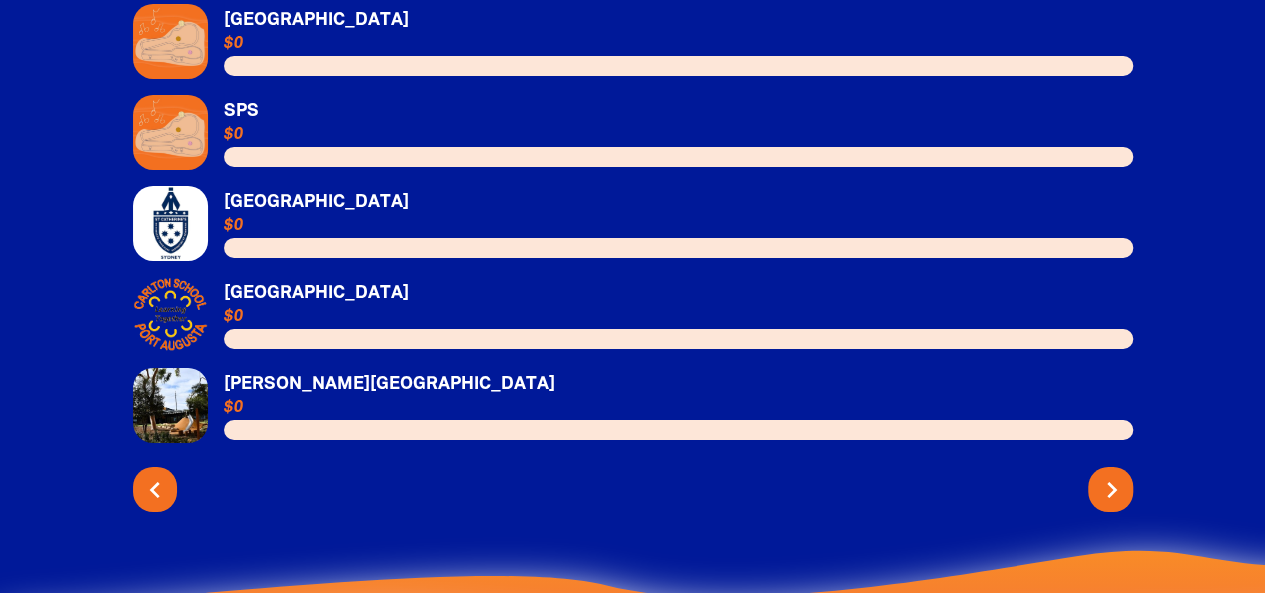 click on "chevron_right" at bounding box center (1112, 490) 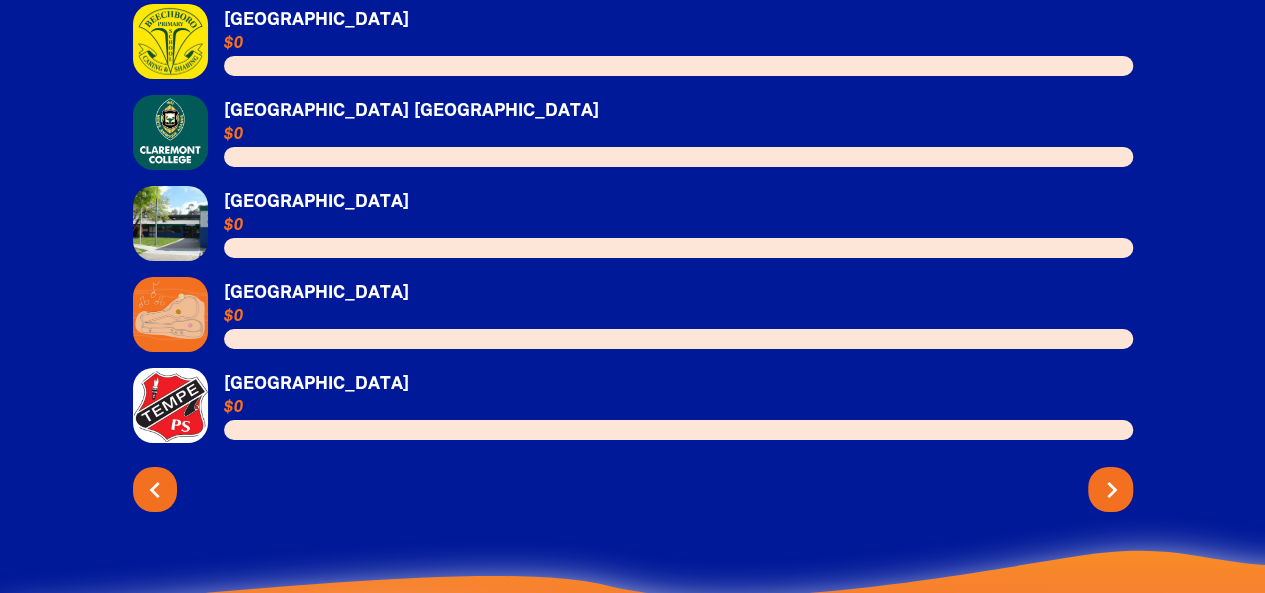 click on "chevron_right" at bounding box center (1112, 490) 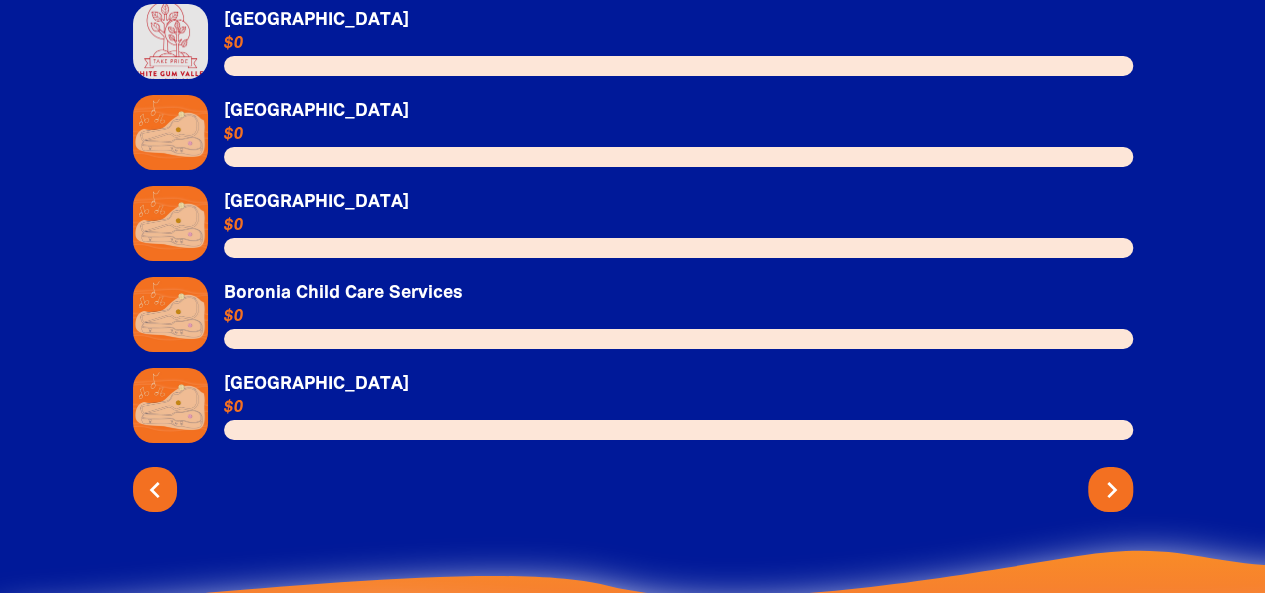 click on "chevron_right" at bounding box center (1112, 490) 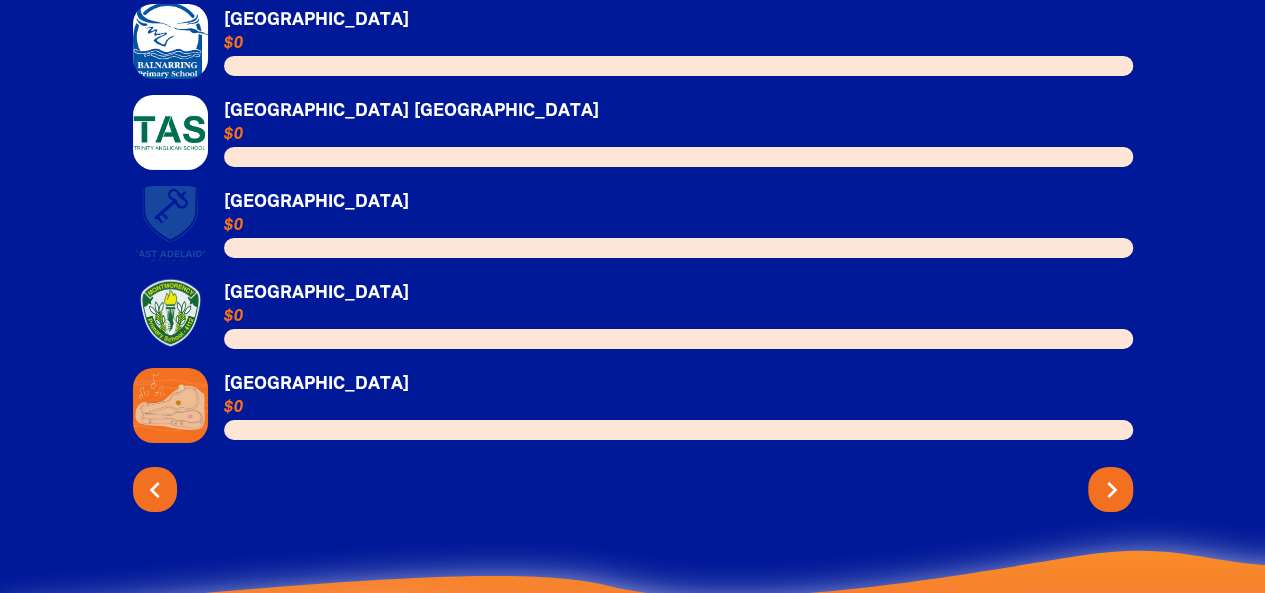 click on "chevron_right" at bounding box center [1112, 490] 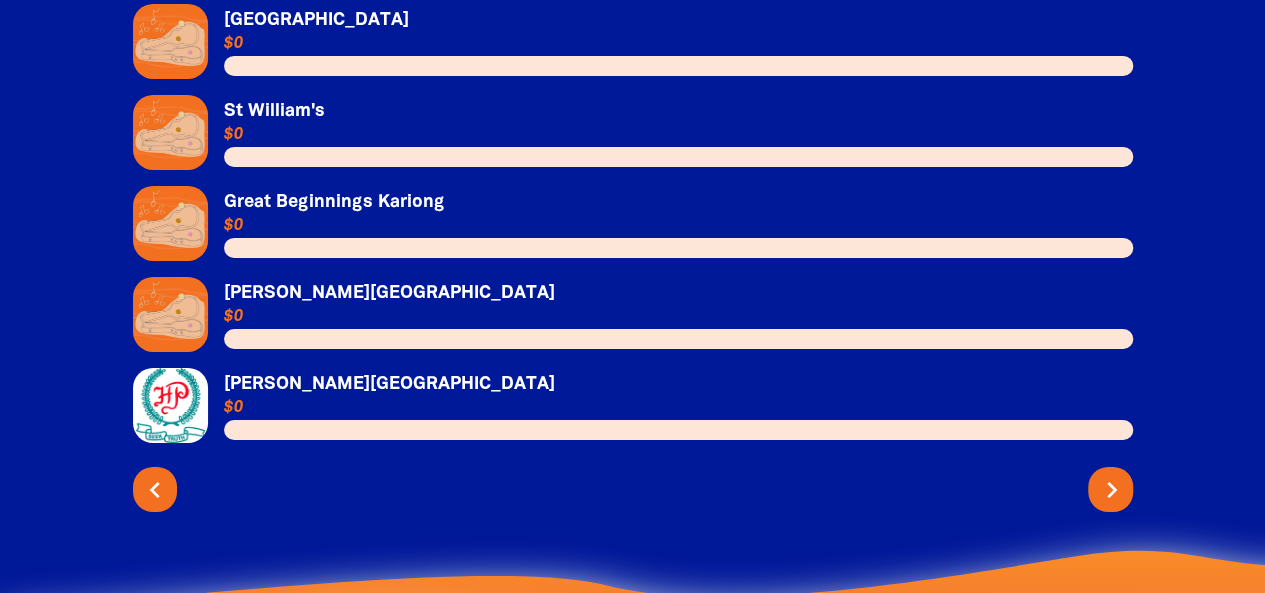 click on "chevron_right" at bounding box center (1112, 490) 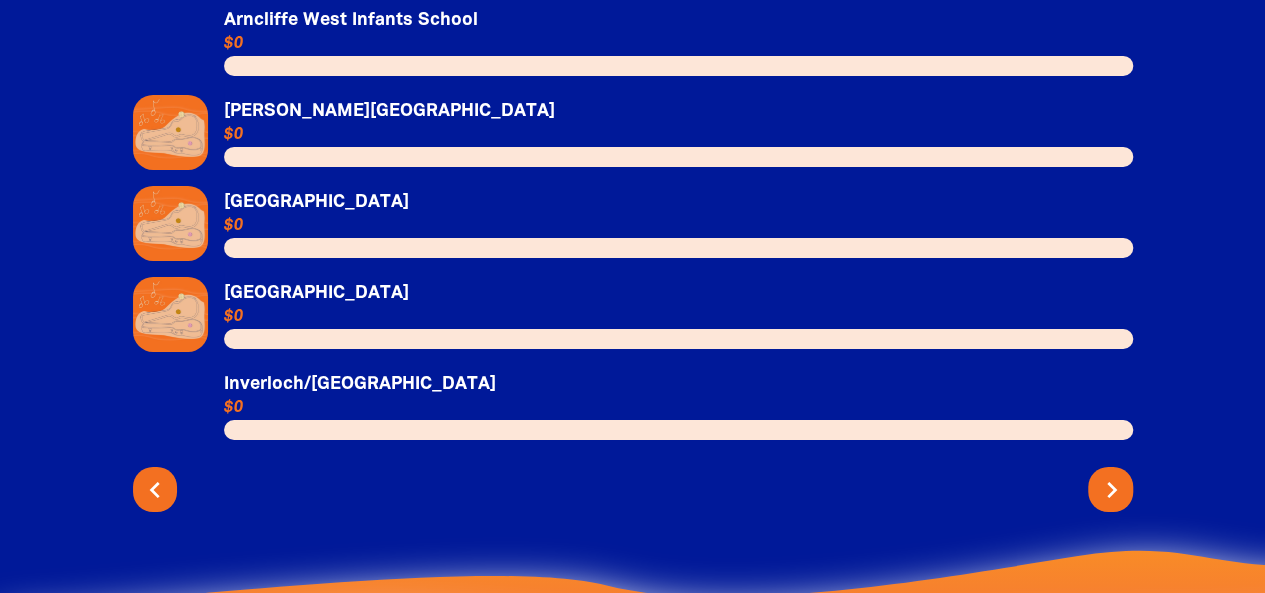 click on "chevron_right" at bounding box center (1112, 490) 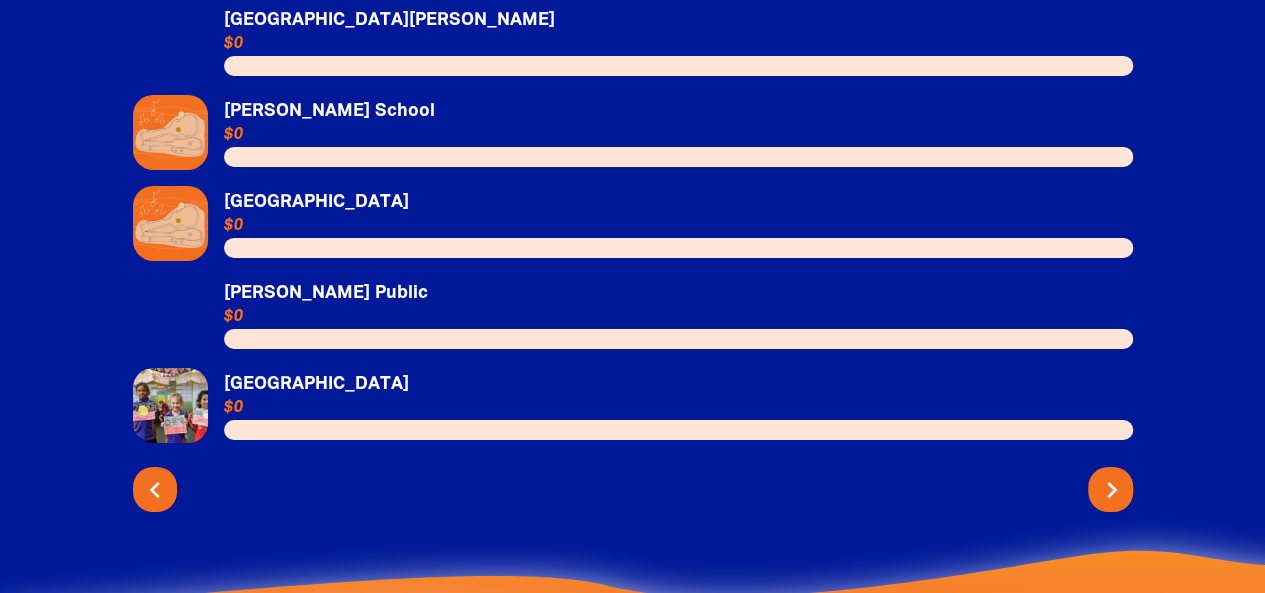 click on "chevron_right" at bounding box center (1112, 490) 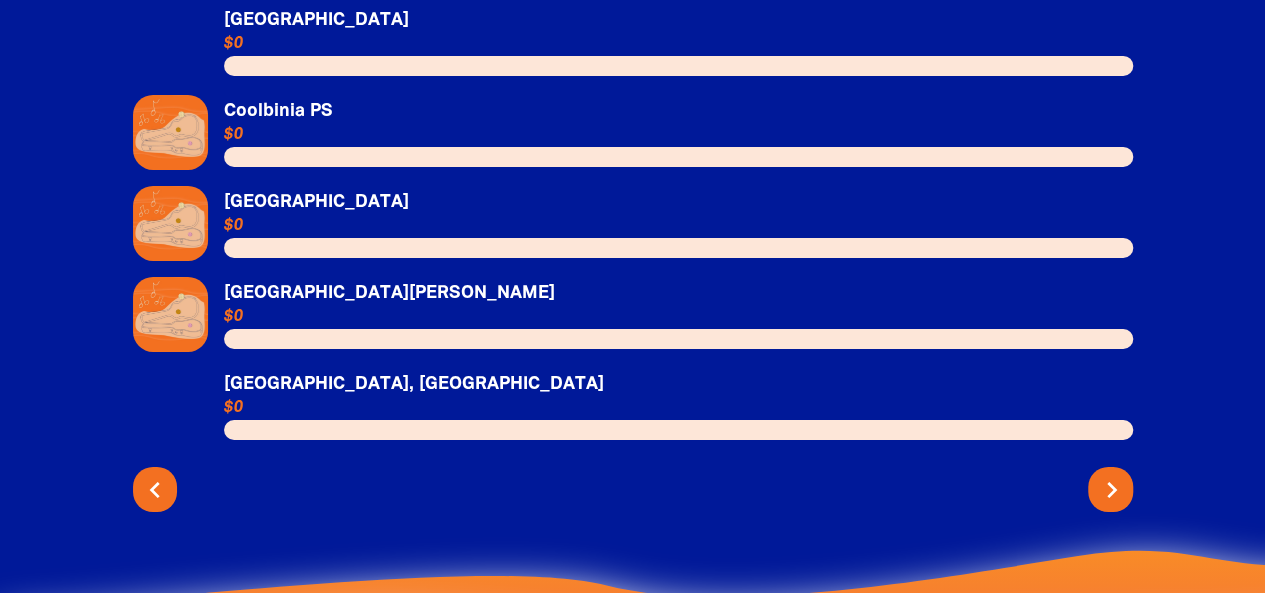 click on "chevron_right" at bounding box center [1112, 490] 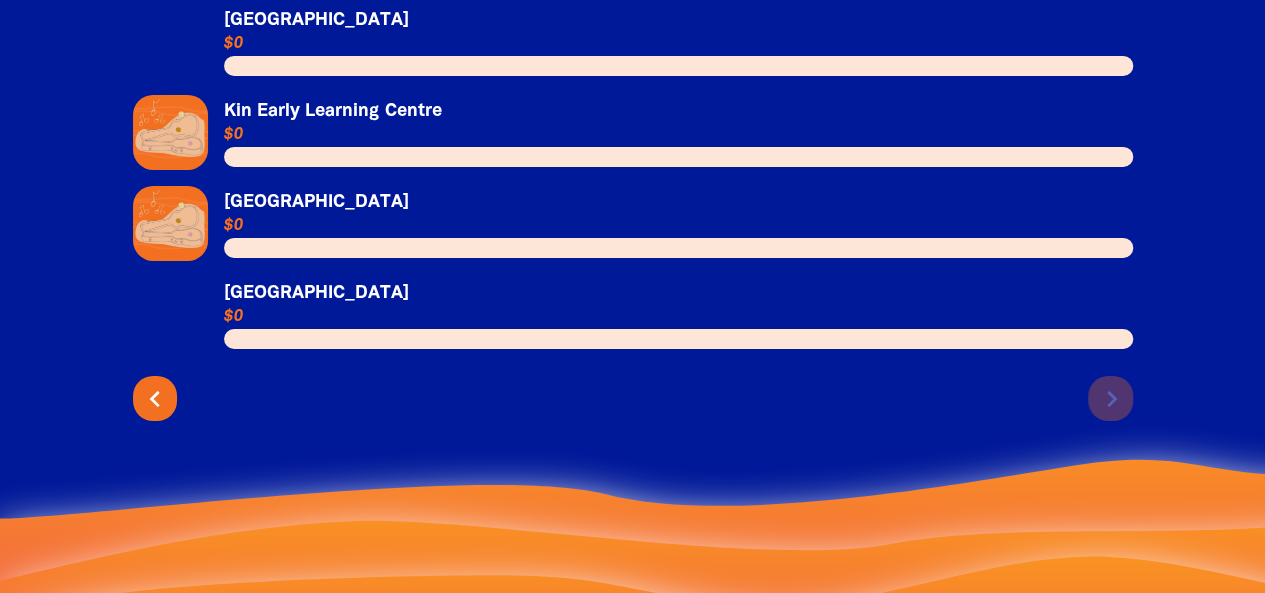 click on "84 schools are already busking! Check out what these schools have been doing﻿... Link to [GEOGRAPHIC_DATA] [GEOGRAPHIC_DATA] $0 Link to [GEOGRAPHIC_DATA] [GEOGRAPHIC_DATA] $0 Link to [GEOGRAPHIC_DATA] [GEOGRAPHIC_DATA] $0 Link to [GEOGRAPHIC_DATA] [GEOGRAPHIC_DATA] $0 chevron_left chevron_right You are currently on page 17 of 85" at bounding box center (633, 208) 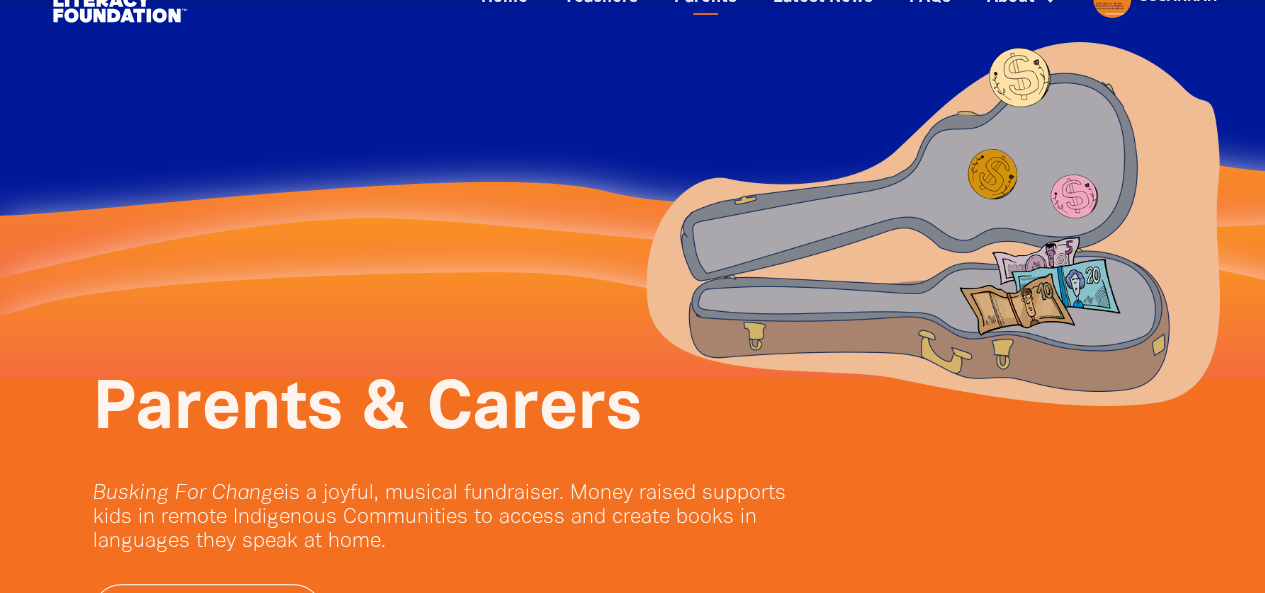 scroll, scrollTop: 0, scrollLeft: 0, axis: both 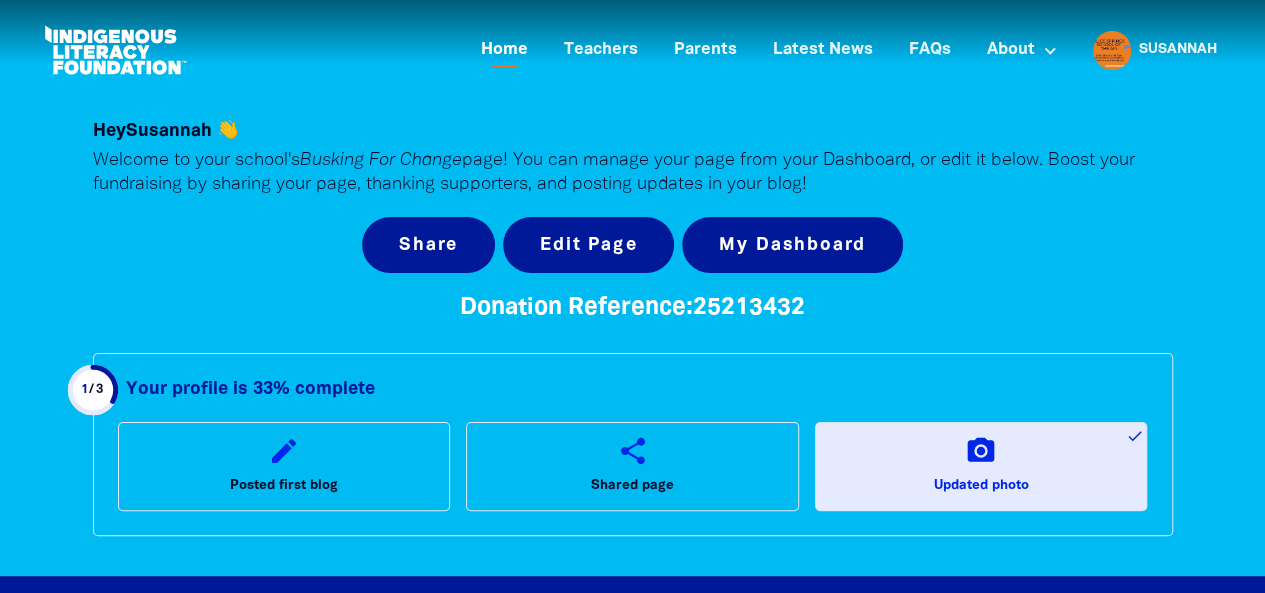click on "Home" at bounding box center [504, 50] 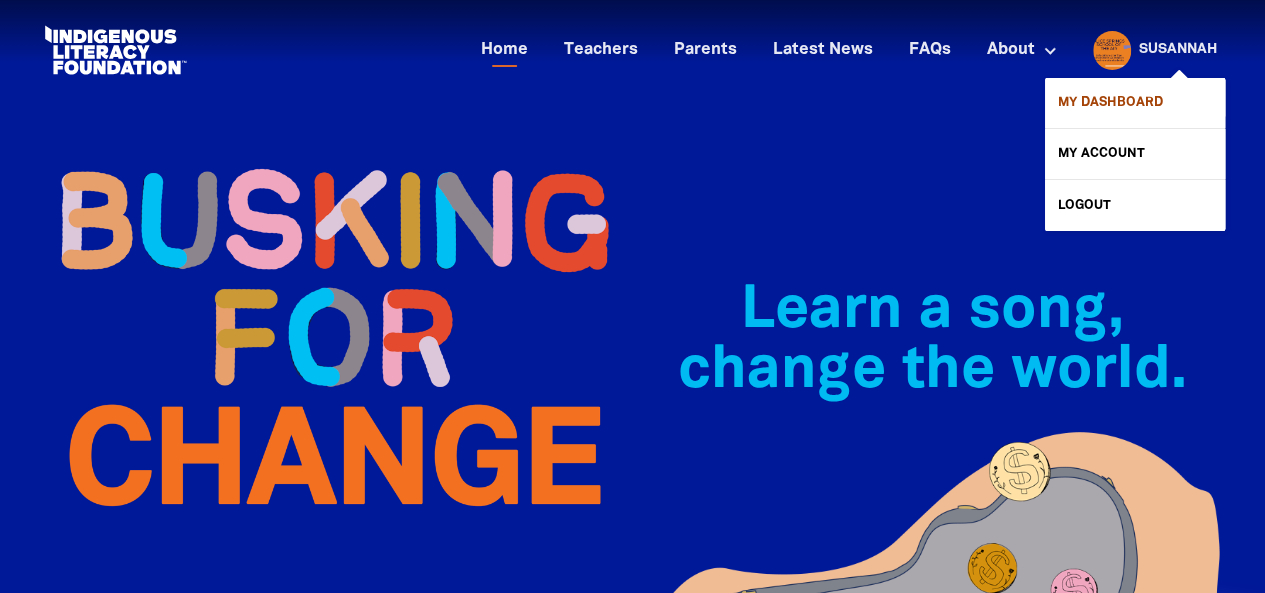 click on "My Dashboard" at bounding box center (1135, 103) 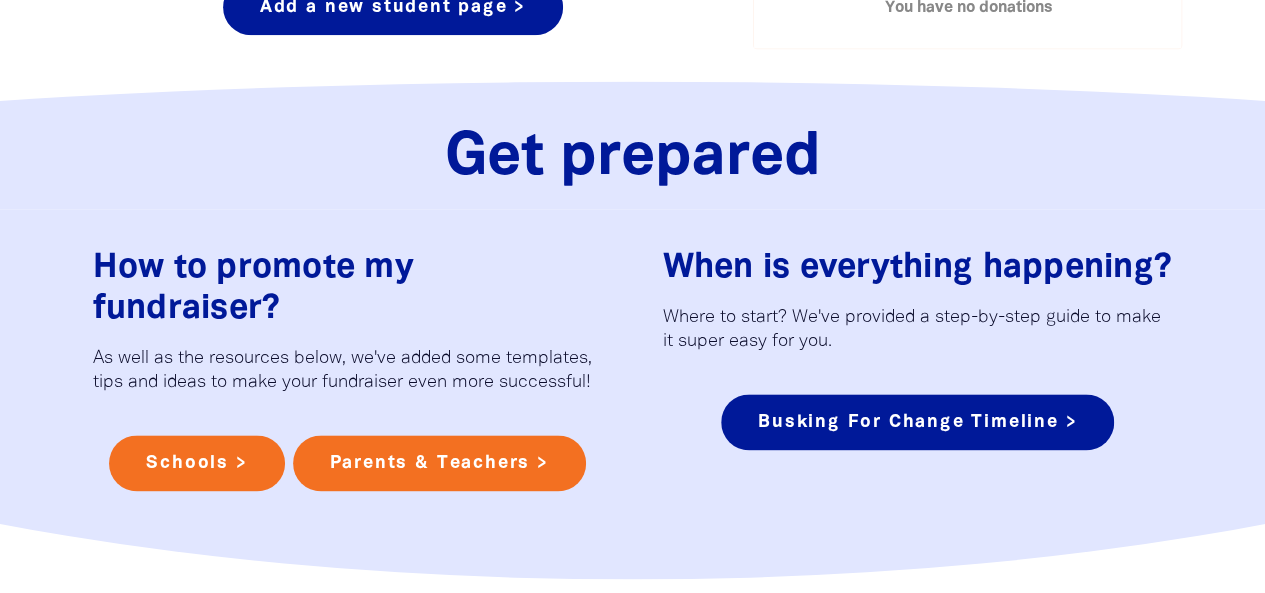 scroll, scrollTop: 825, scrollLeft: 0, axis: vertical 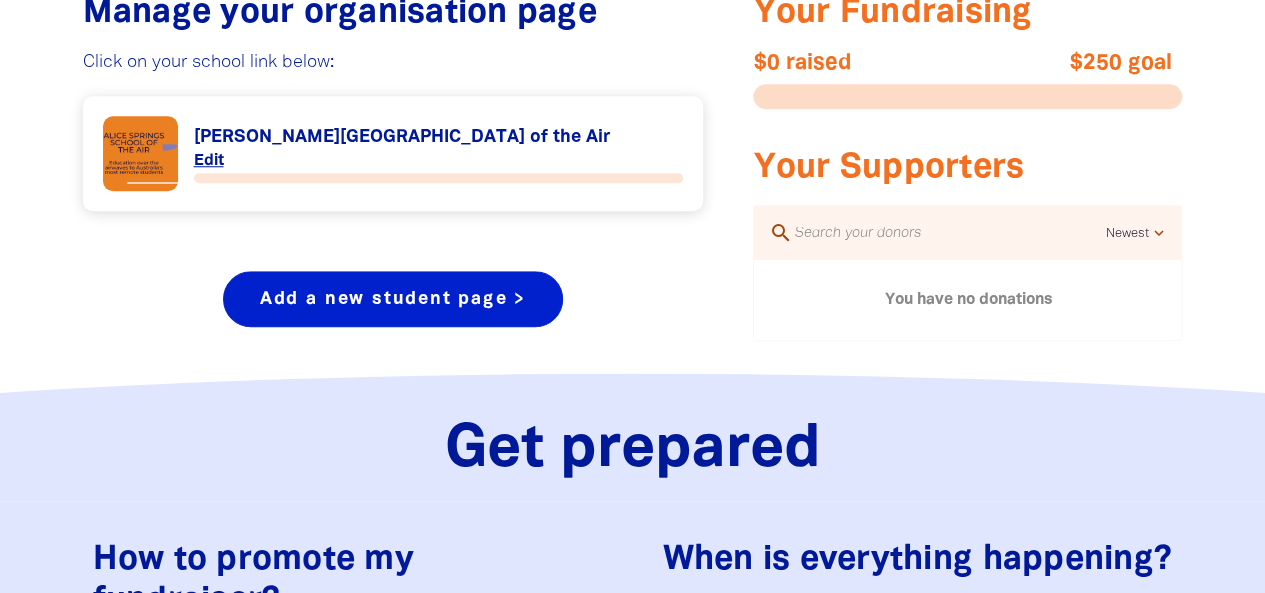 click on "Add a new student page >" at bounding box center [393, 299] 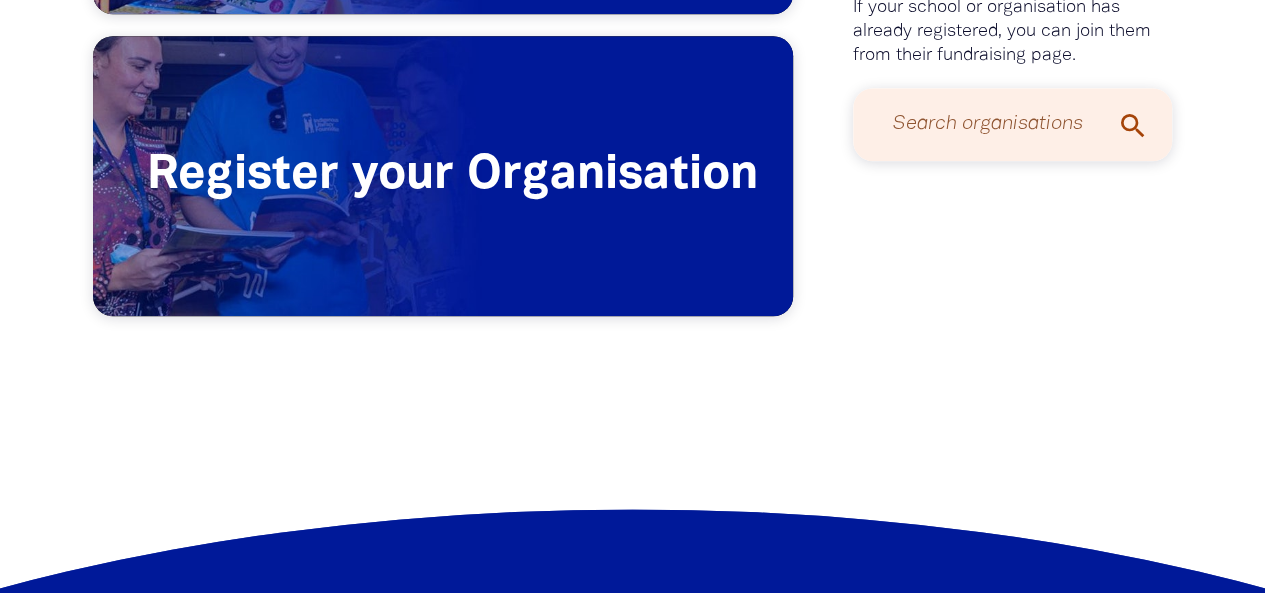 scroll, scrollTop: 0, scrollLeft: 0, axis: both 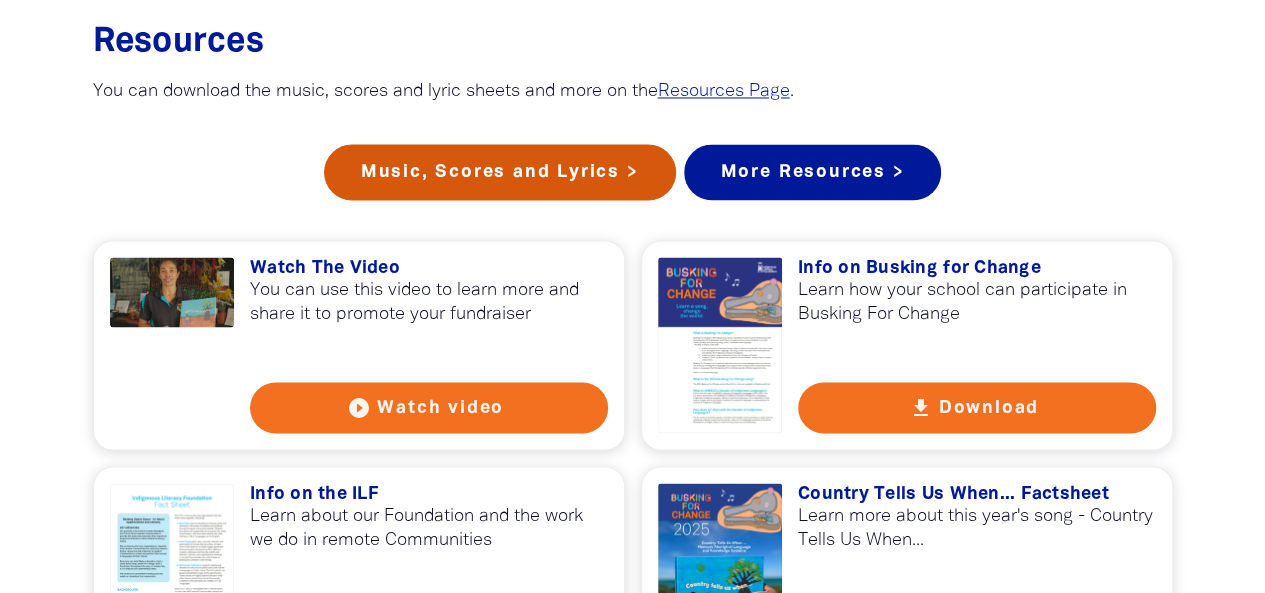 click on "Music, Scores and Lyrics >" at bounding box center [500, 172] 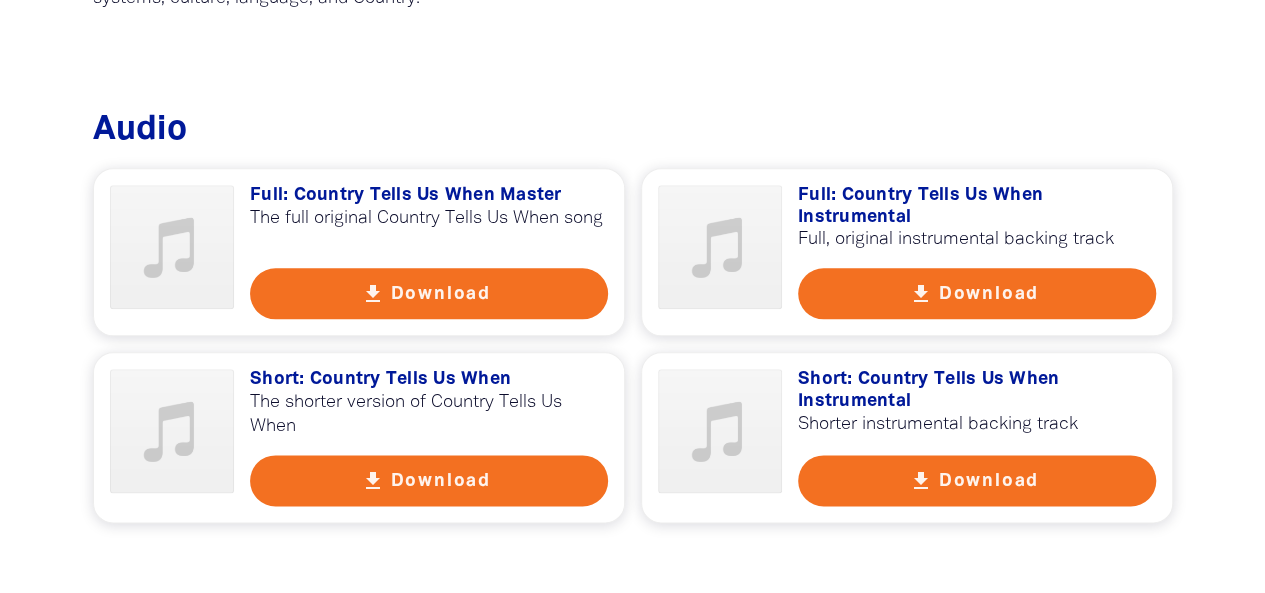scroll, scrollTop: 1124, scrollLeft: 0, axis: vertical 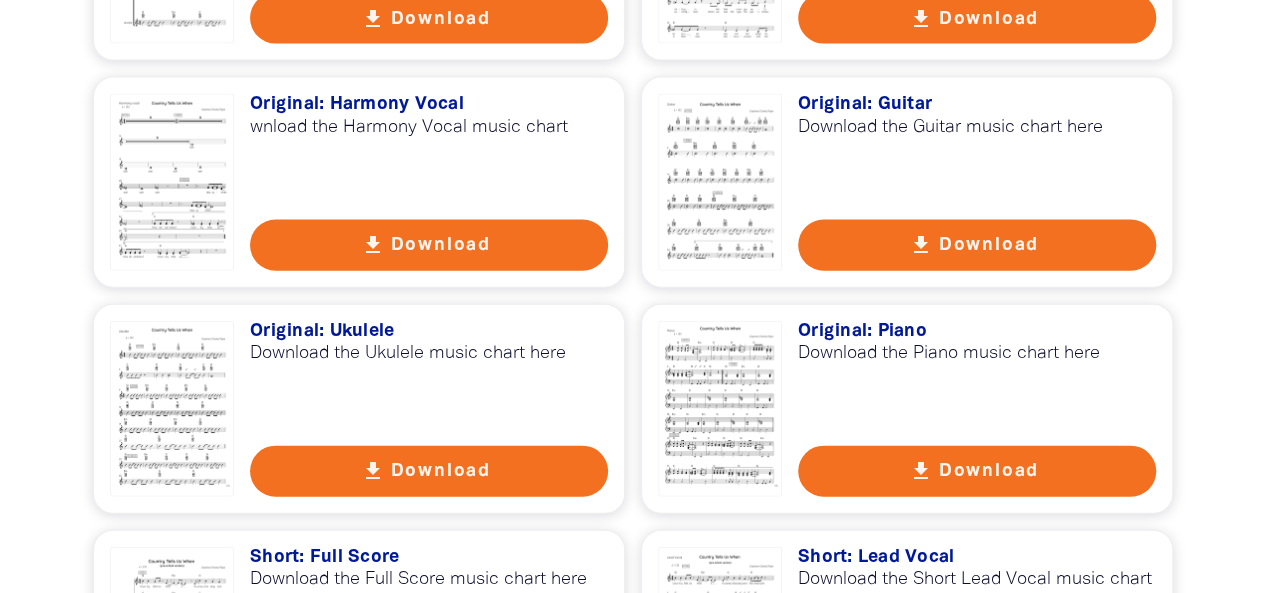 click on "get_app   Download" at bounding box center (429, 471) 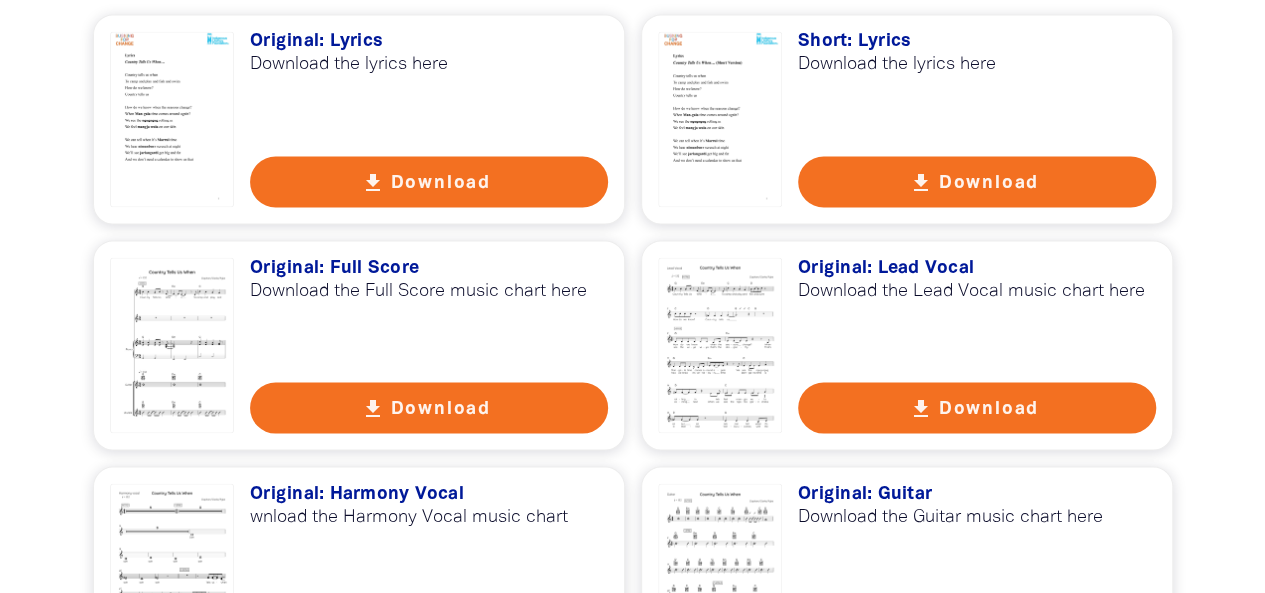 scroll, scrollTop: 1750, scrollLeft: 0, axis: vertical 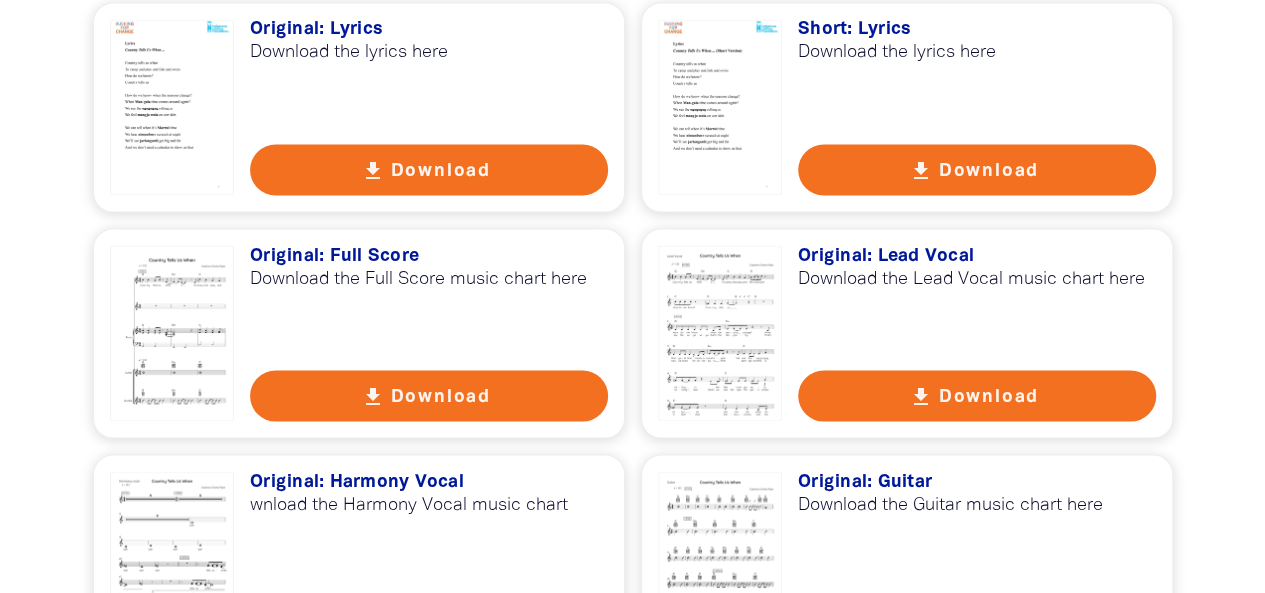 click on "get_app   Download" at bounding box center (977, 395) 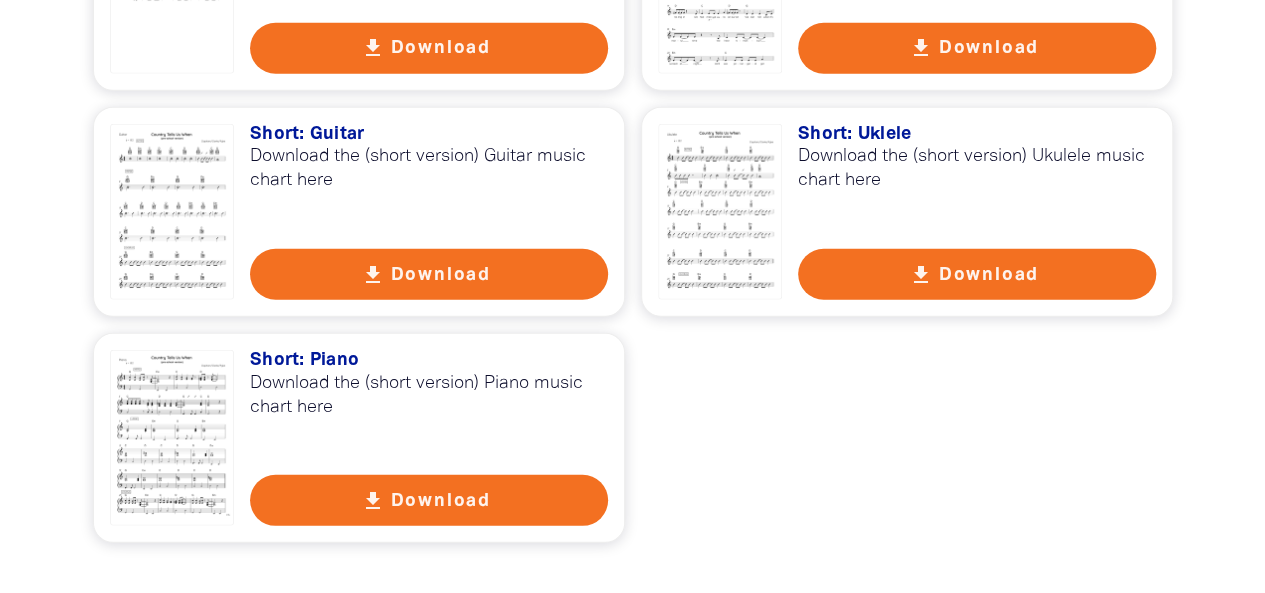 scroll, scrollTop: 2781, scrollLeft: 0, axis: vertical 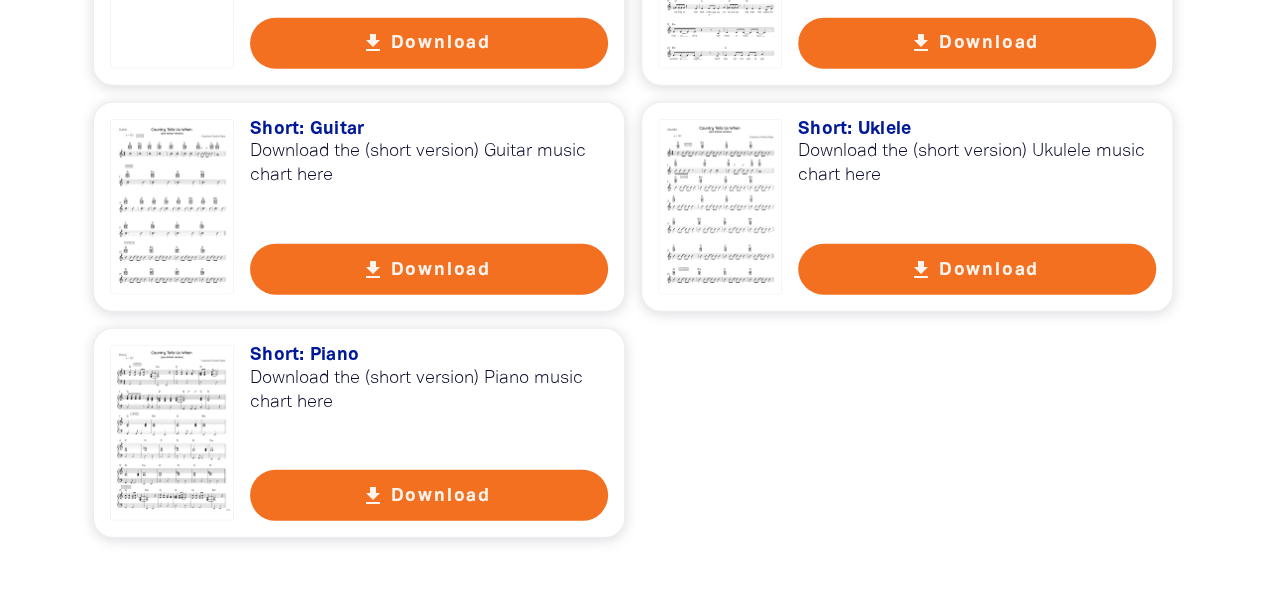 click at bounding box center [632, -263] 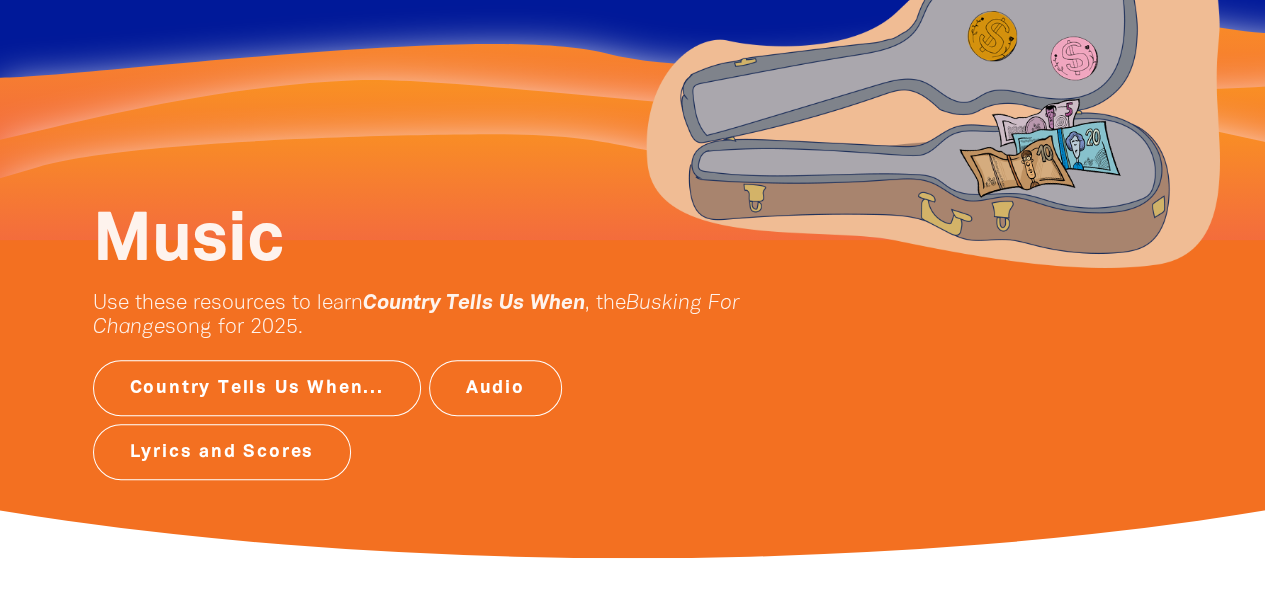 scroll, scrollTop: 0, scrollLeft: 0, axis: both 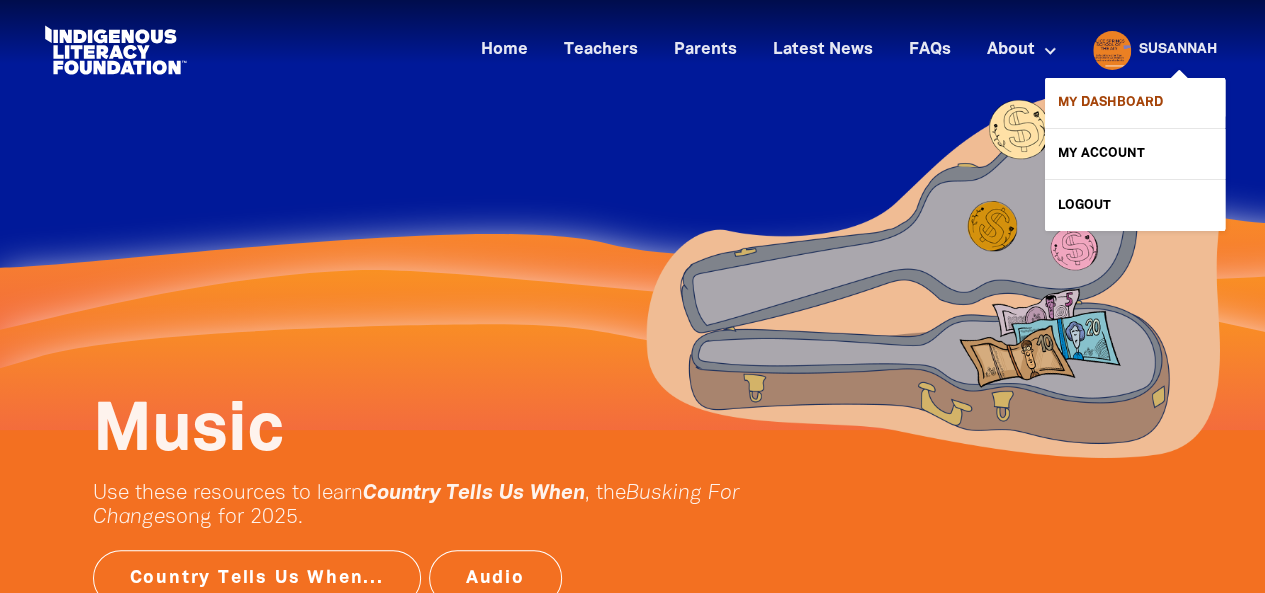 click on "My Dashboard" at bounding box center (1135, 103) 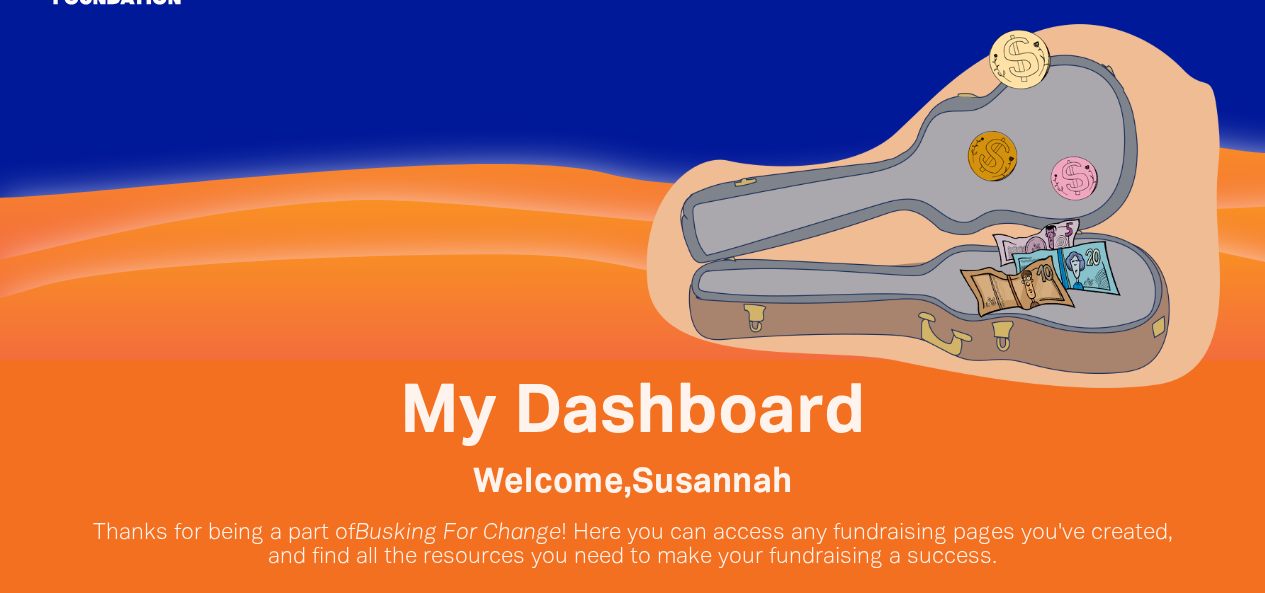scroll, scrollTop: 0, scrollLeft: 0, axis: both 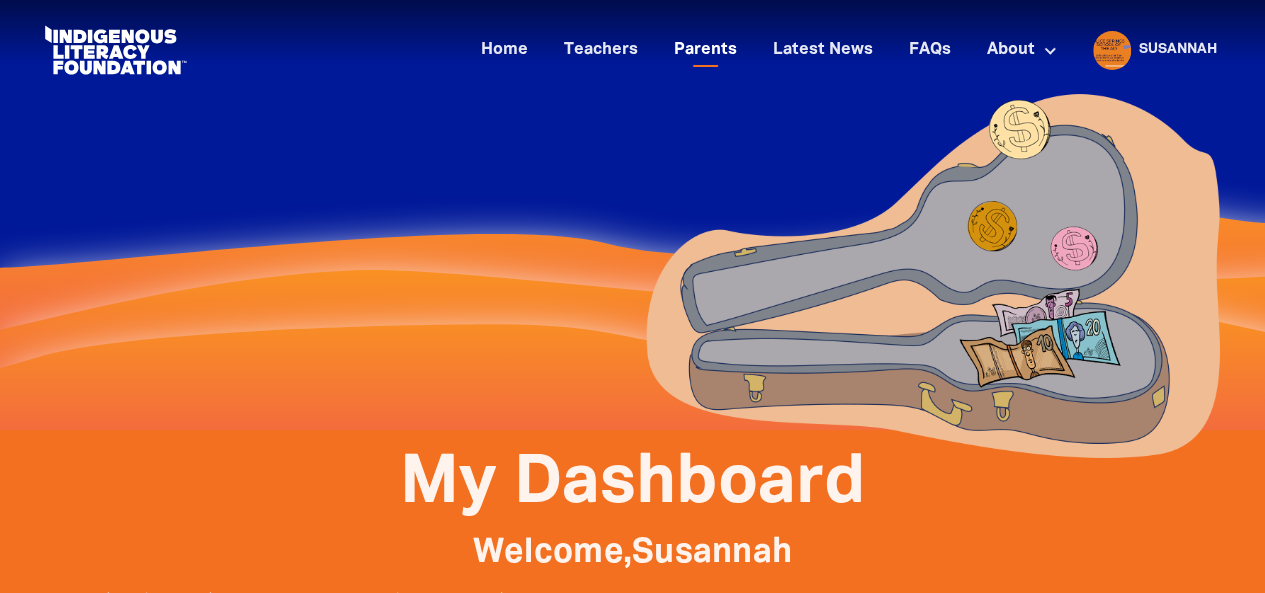 click on "Parents" at bounding box center (705, 50) 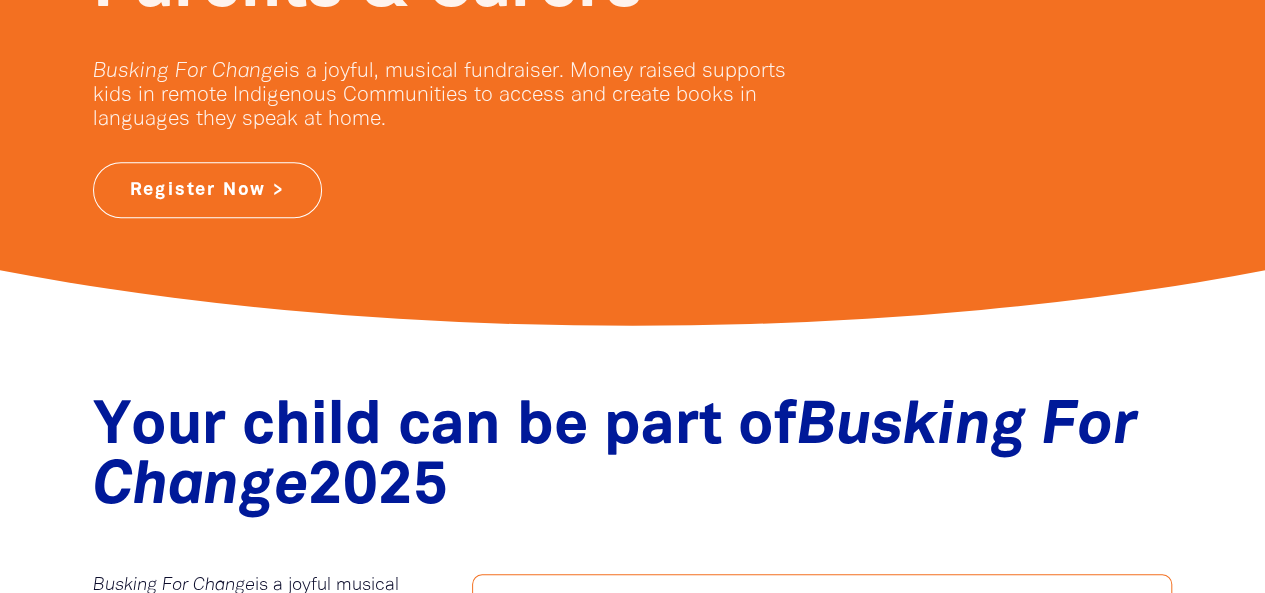 scroll, scrollTop: 394, scrollLeft: 0, axis: vertical 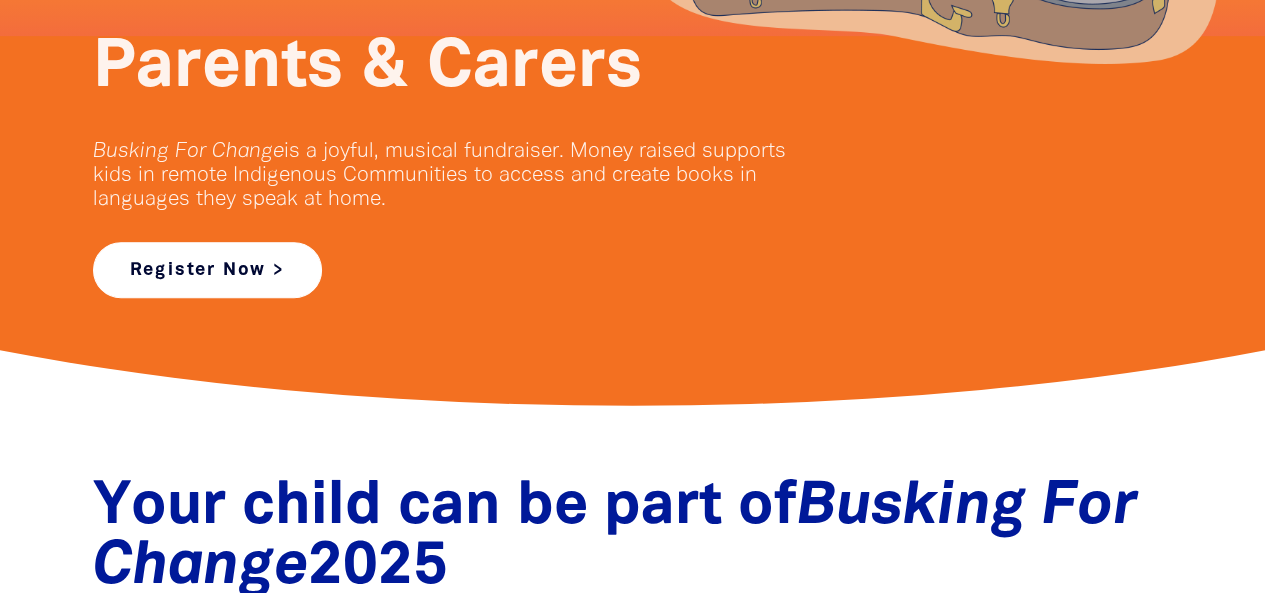 click on "Register Now >" at bounding box center (207, 270) 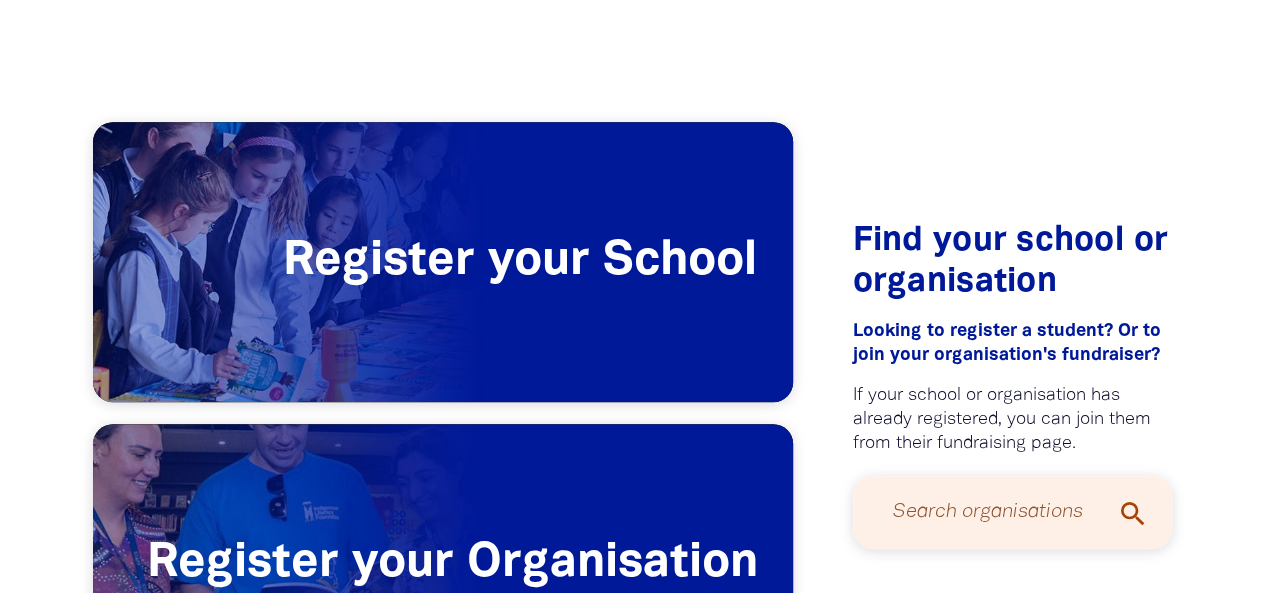 scroll, scrollTop: 0, scrollLeft: 0, axis: both 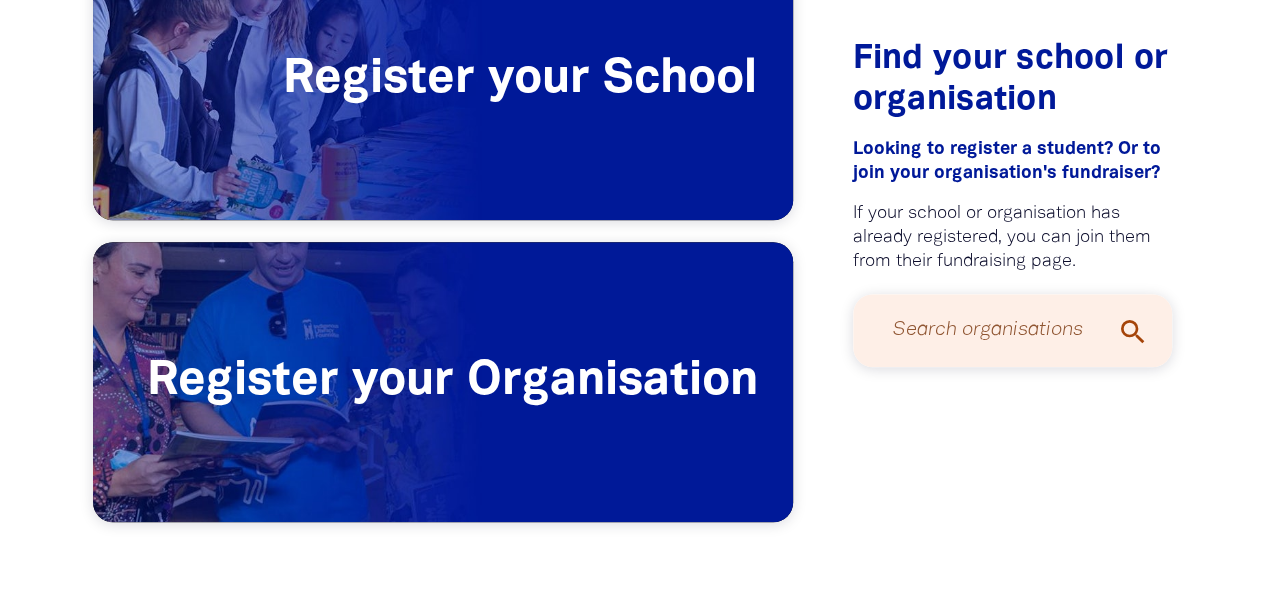 click on "Search organisations" at bounding box center [1013, 330] 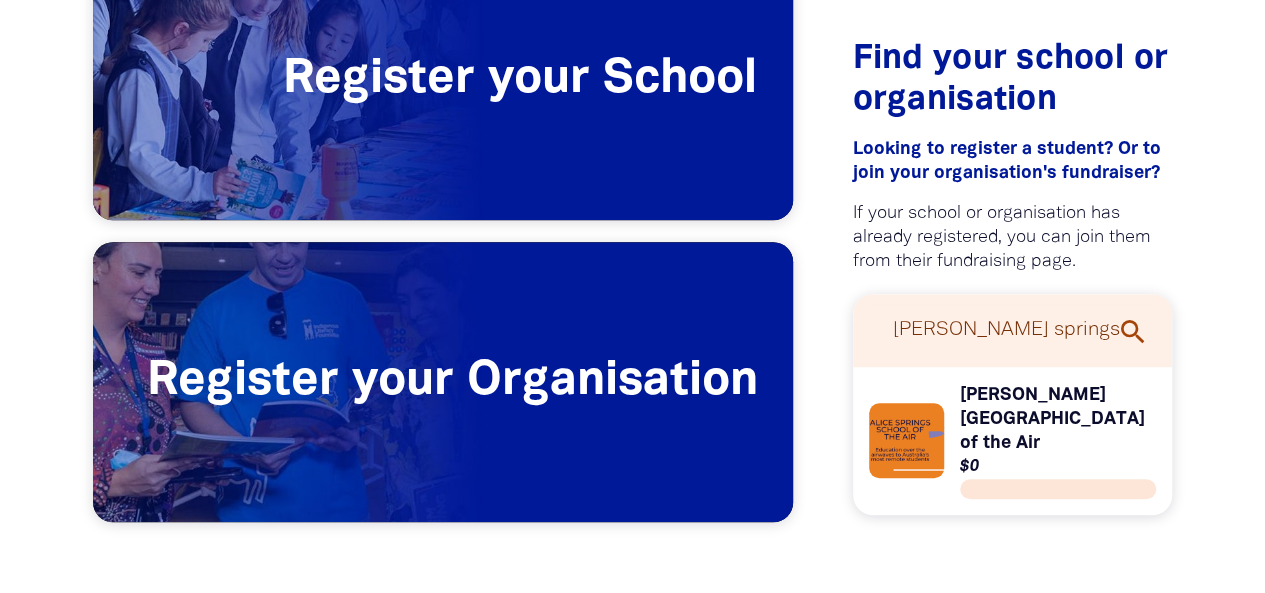 type on "[PERSON_NAME] springs" 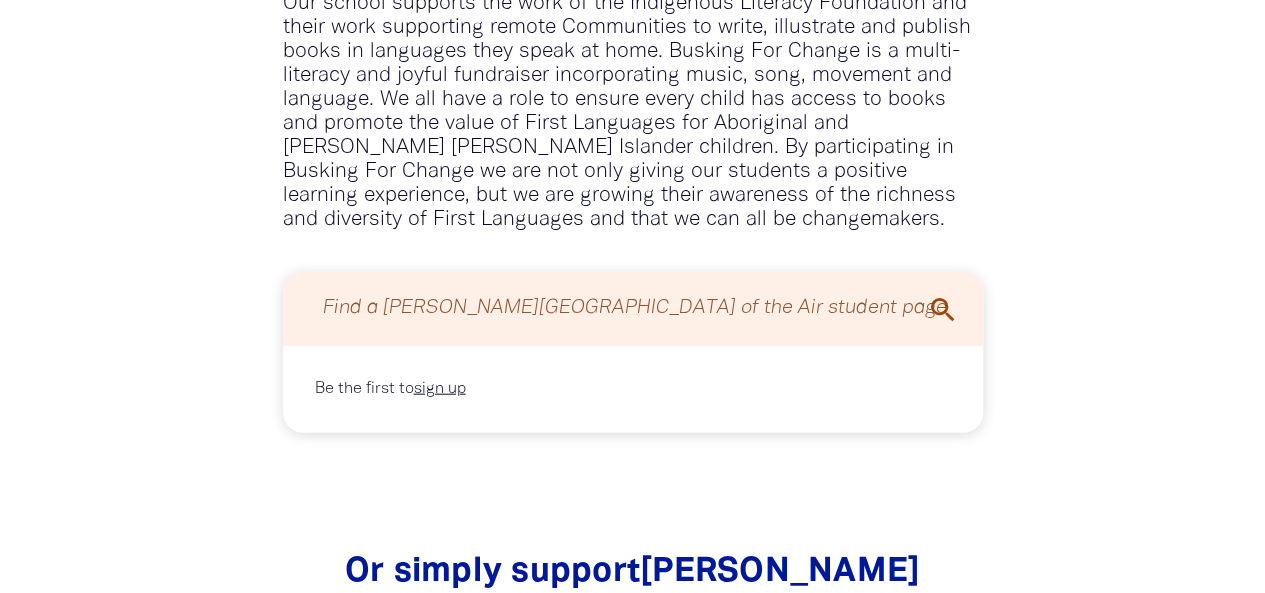 scroll, scrollTop: 2192, scrollLeft: 0, axis: vertical 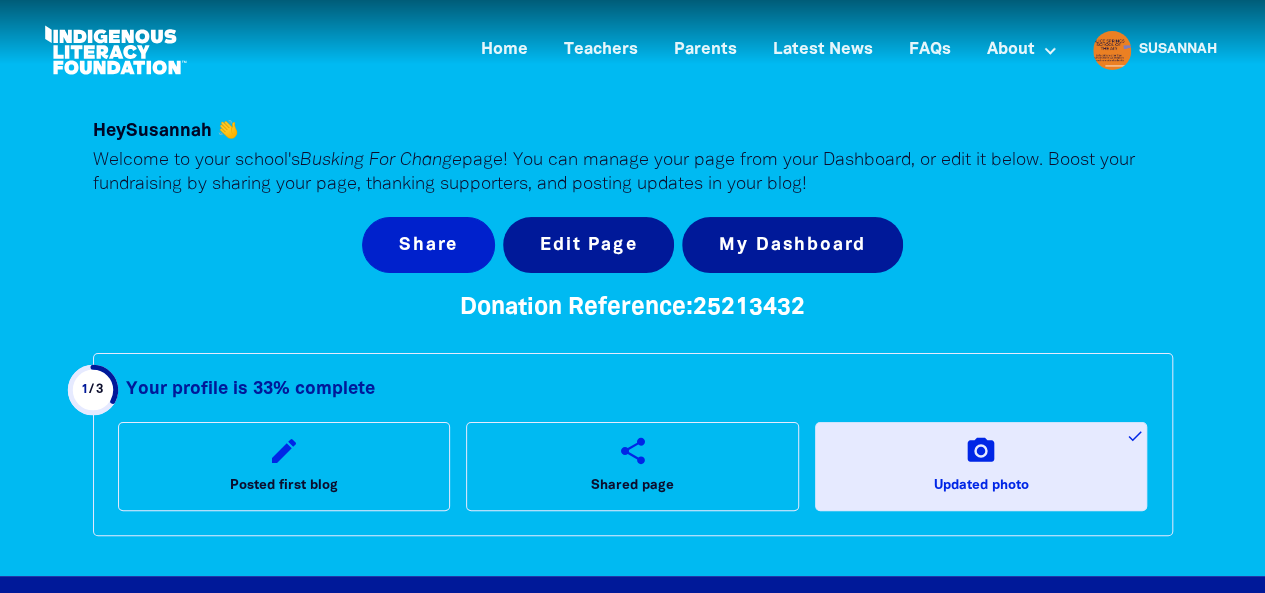 click on "Share" at bounding box center (428, 245) 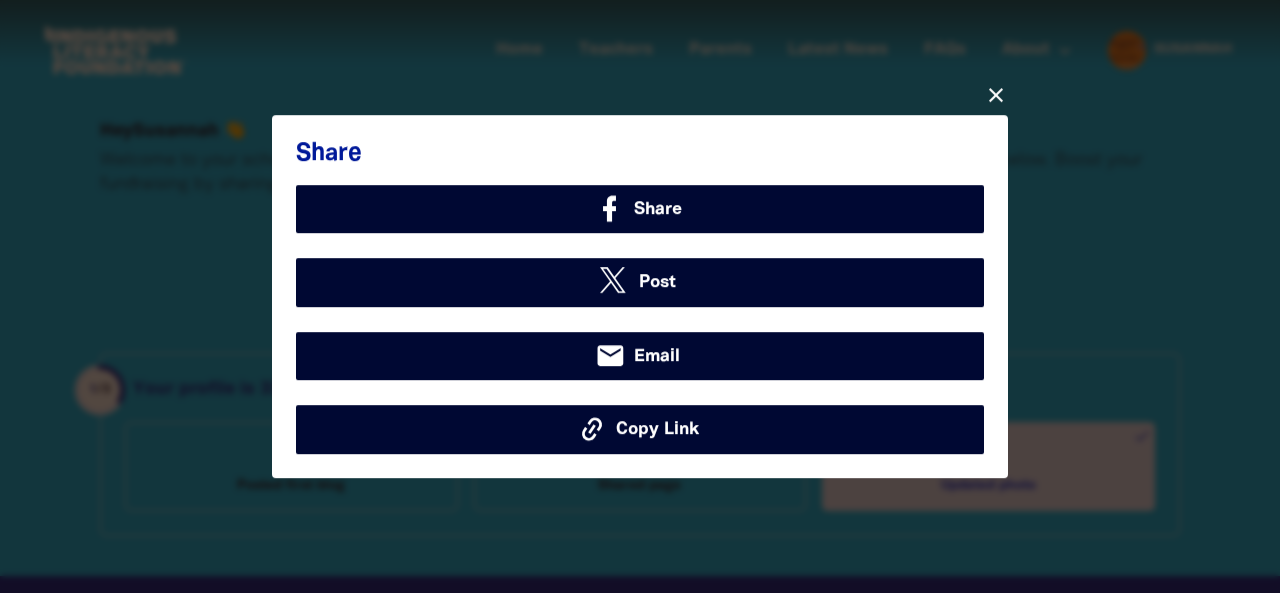 click on "close" at bounding box center [996, 95] 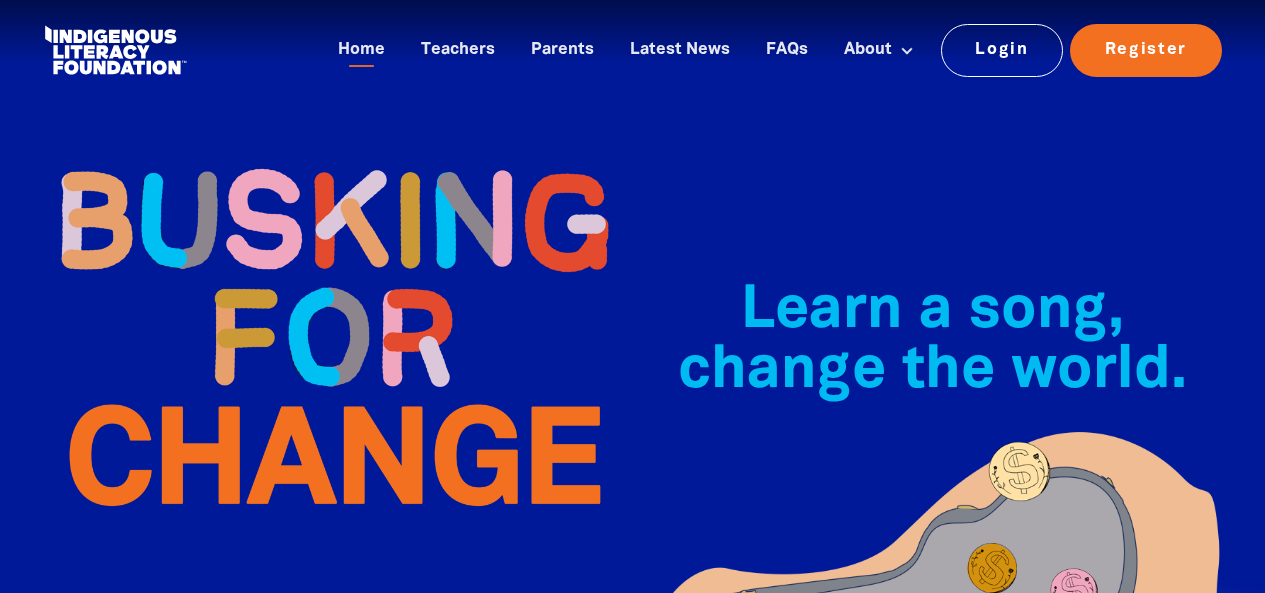 scroll, scrollTop: 0, scrollLeft: 0, axis: both 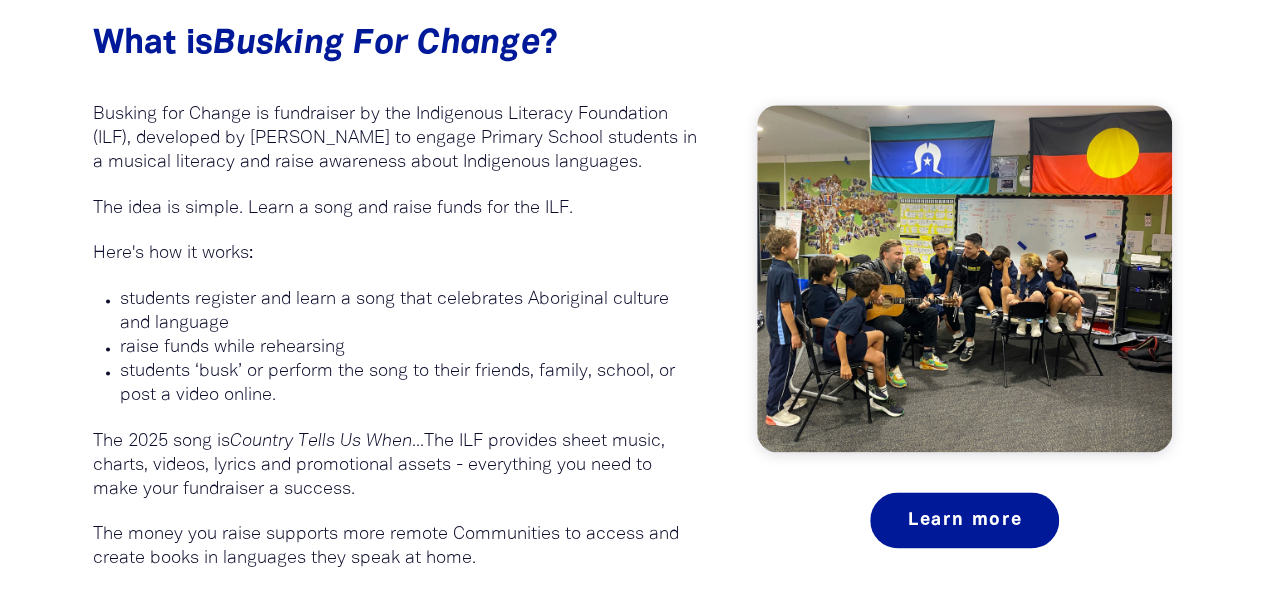 drag, startPoint x: 1275, startPoint y: 55, endPoint x: 1258, endPoint y: 155, distance: 101.43471 